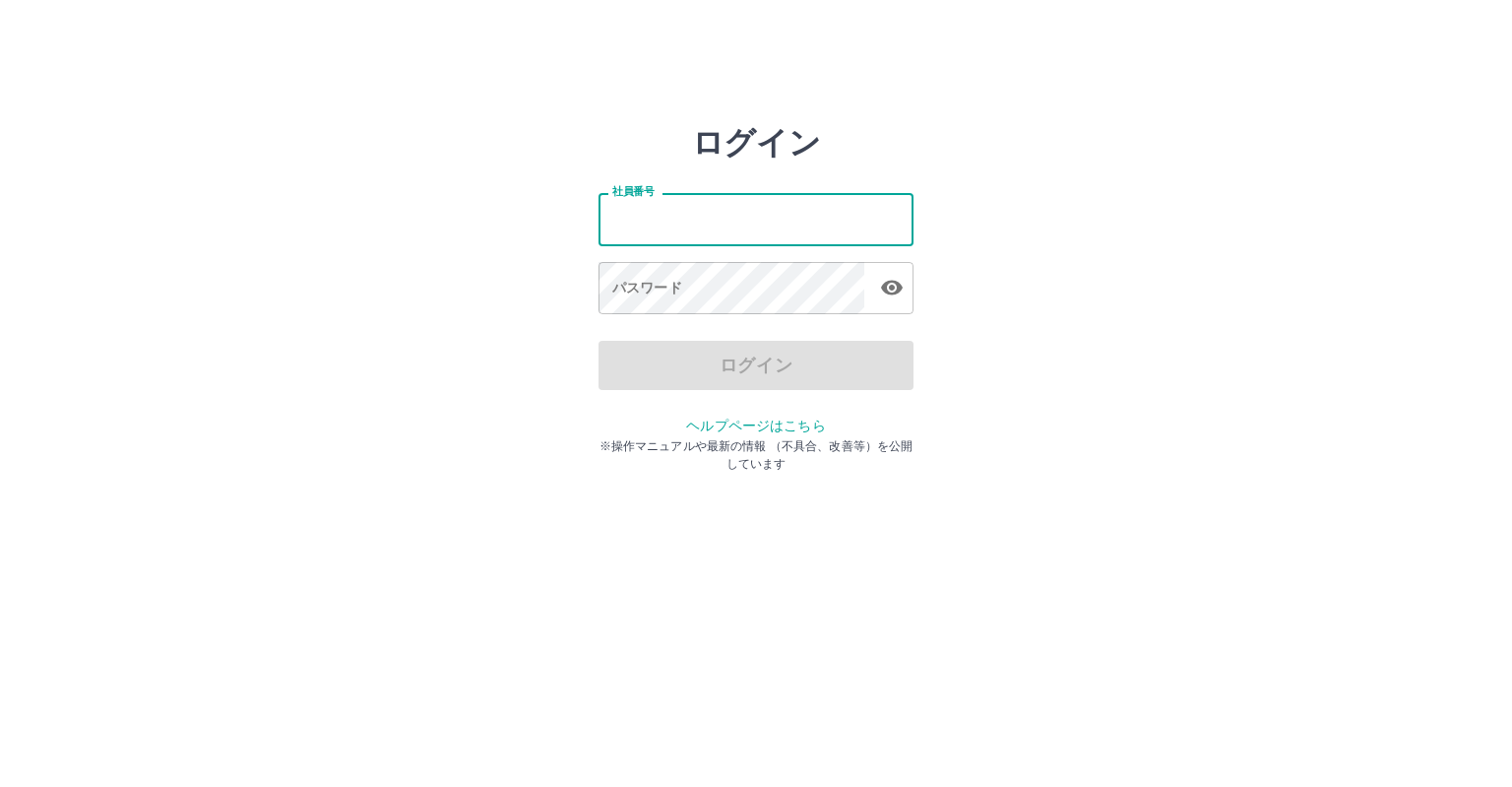 scroll, scrollTop: 0, scrollLeft: 0, axis: both 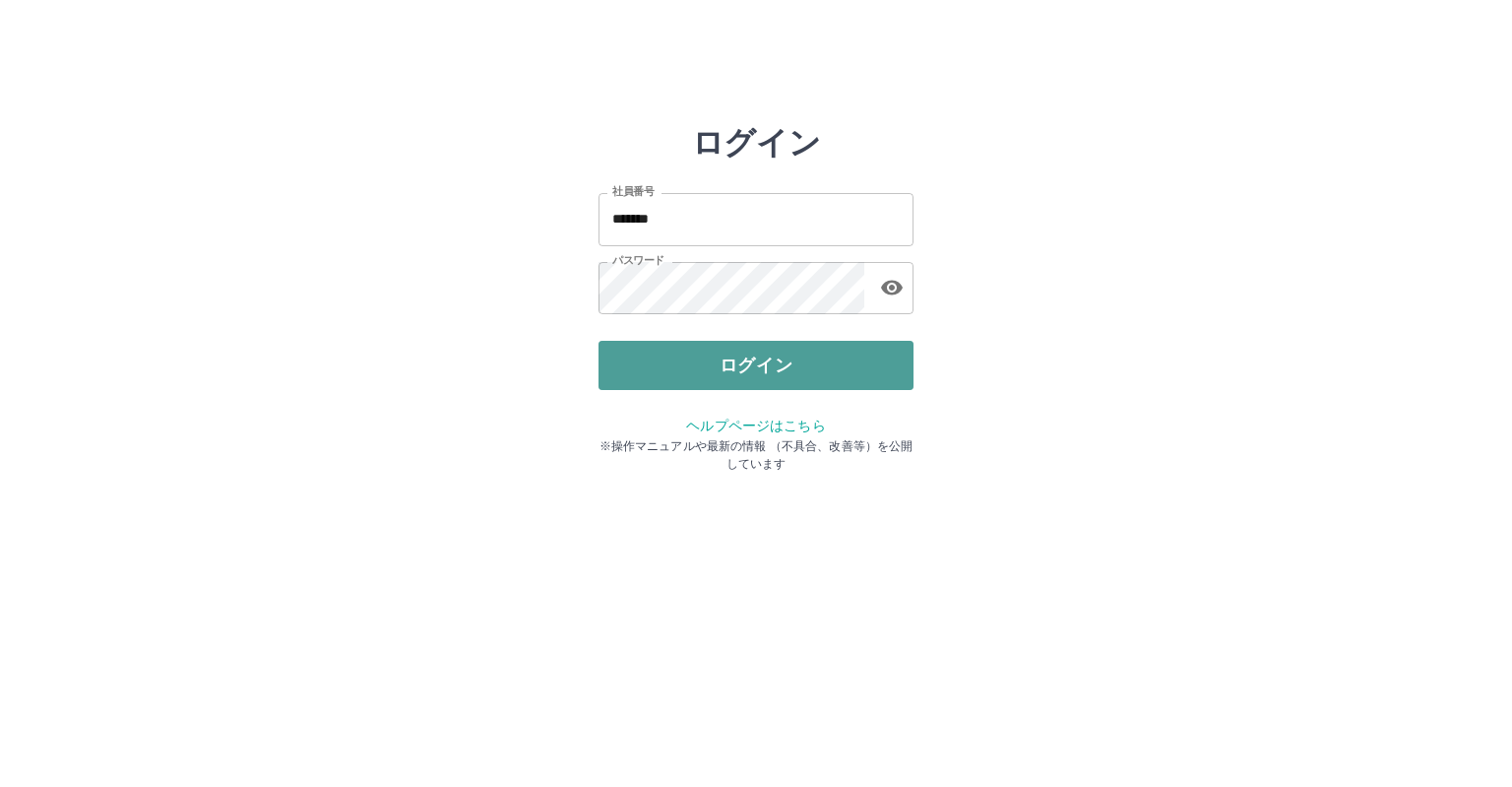 click on "ログイン" at bounding box center (756, 365) 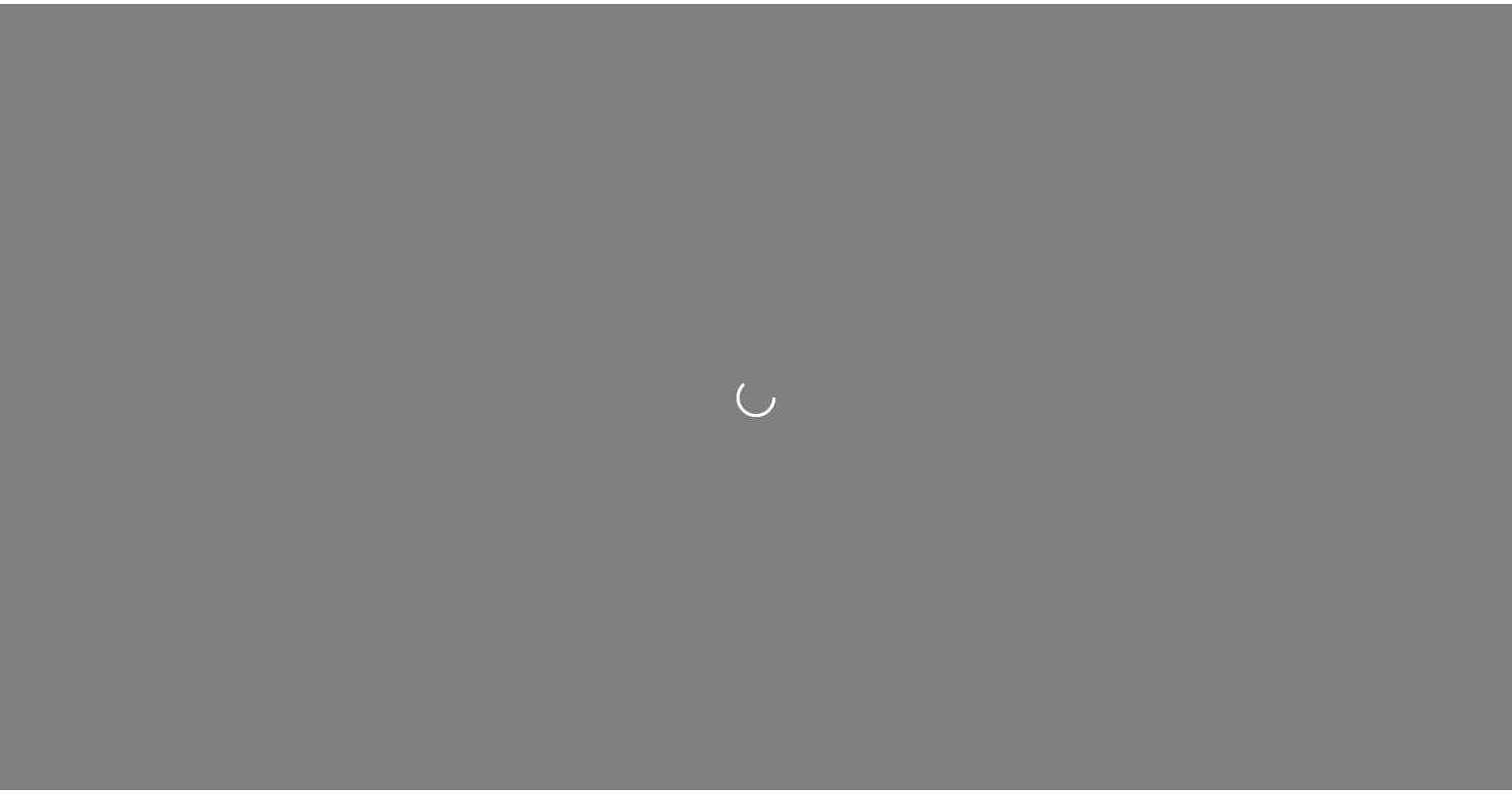 scroll, scrollTop: 0, scrollLeft: 0, axis: both 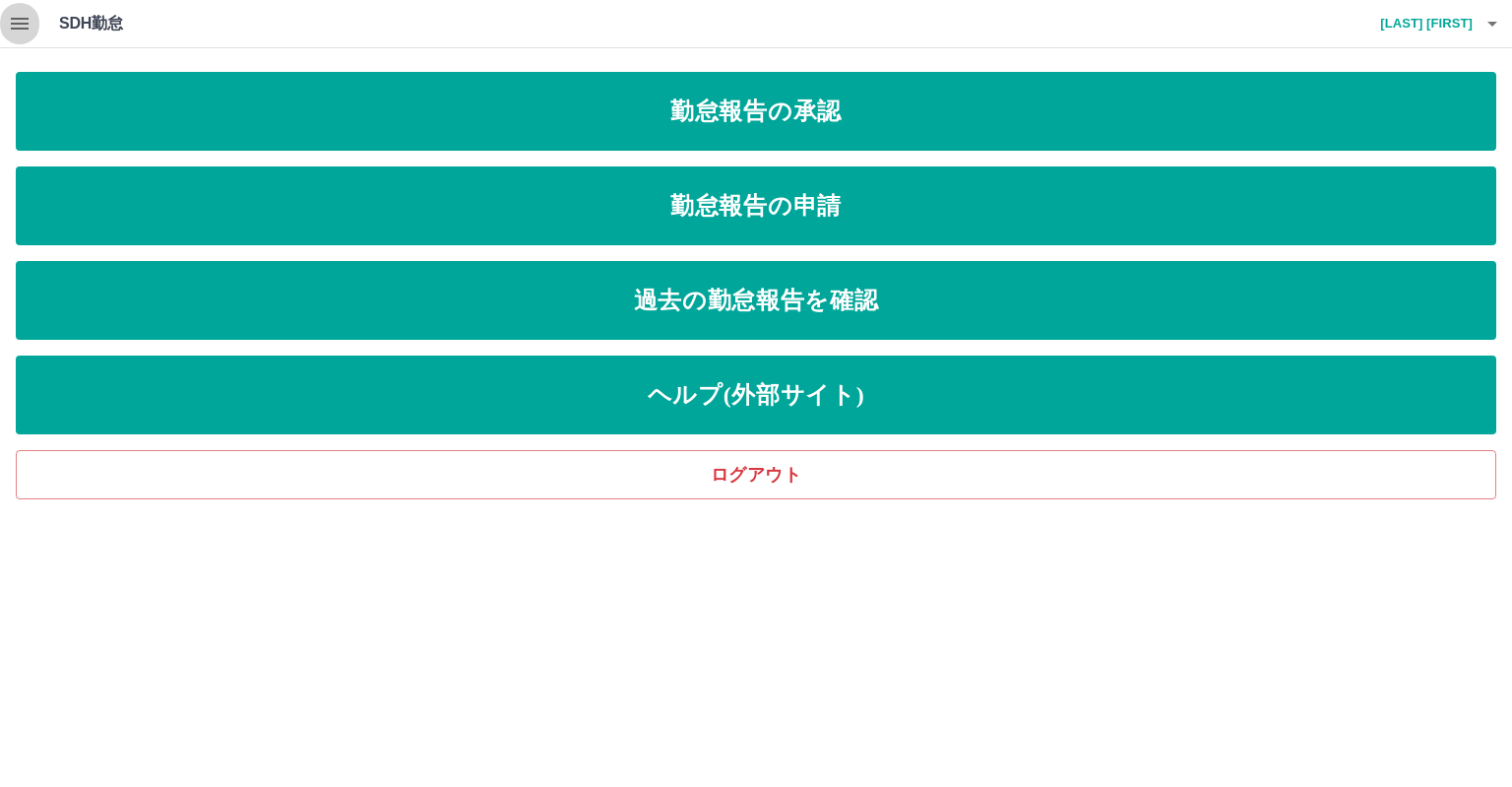 click at bounding box center [20, 24] 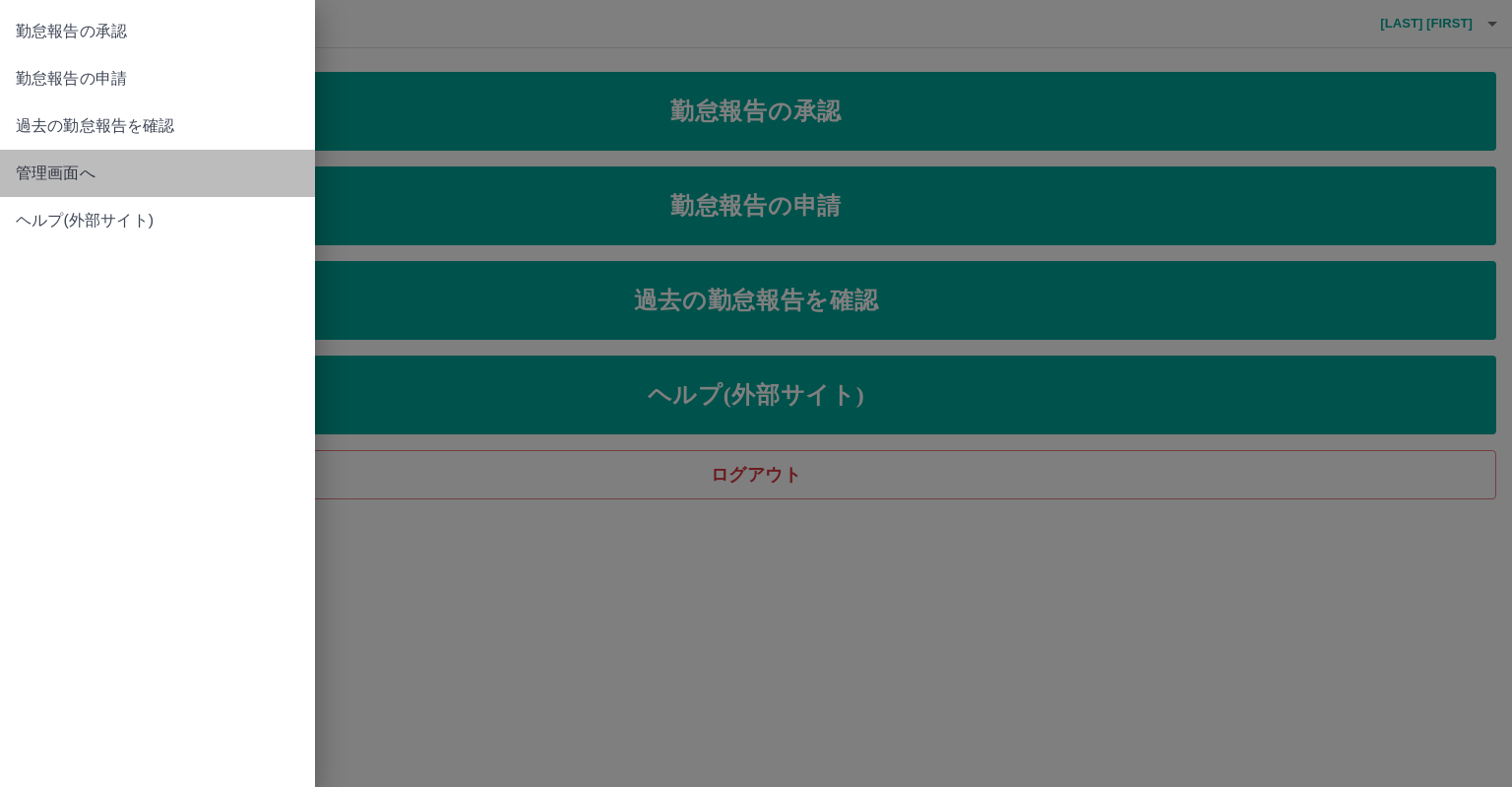 click on "管理画面へ" at bounding box center [158, 173] 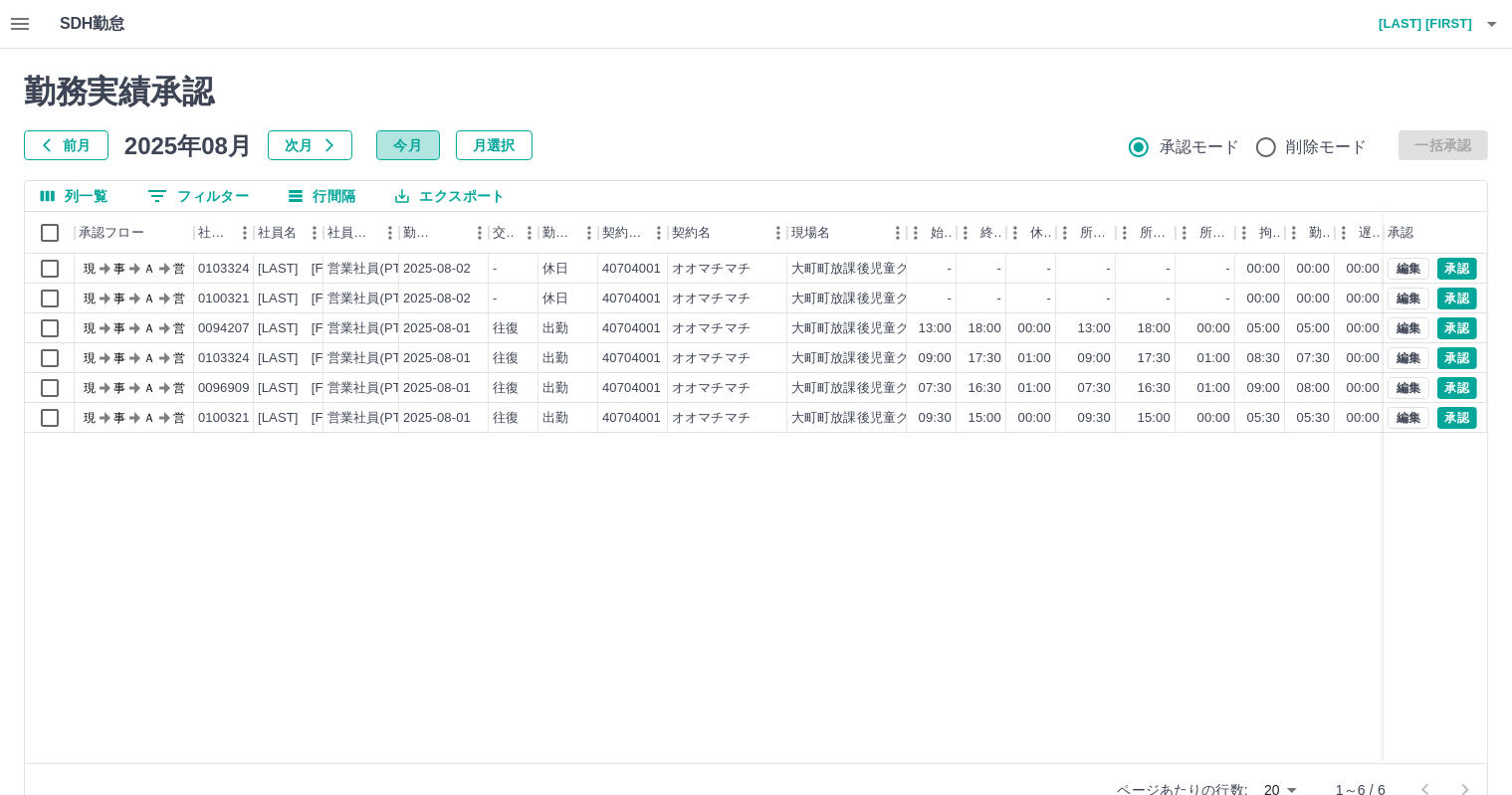 click on "今月" at bounding box center [408, 145] 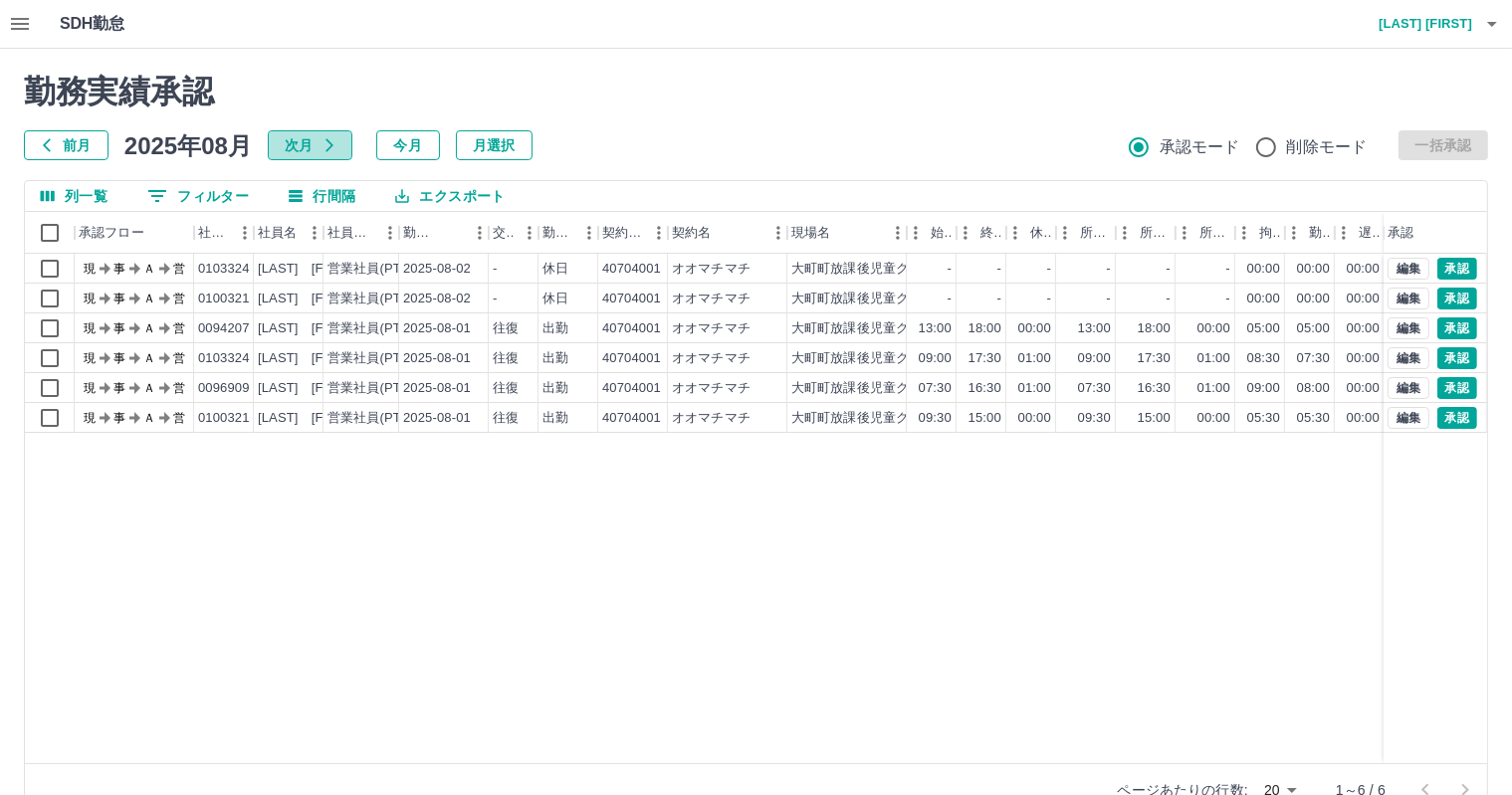 click on "次月" at bounding box center [310, 145] 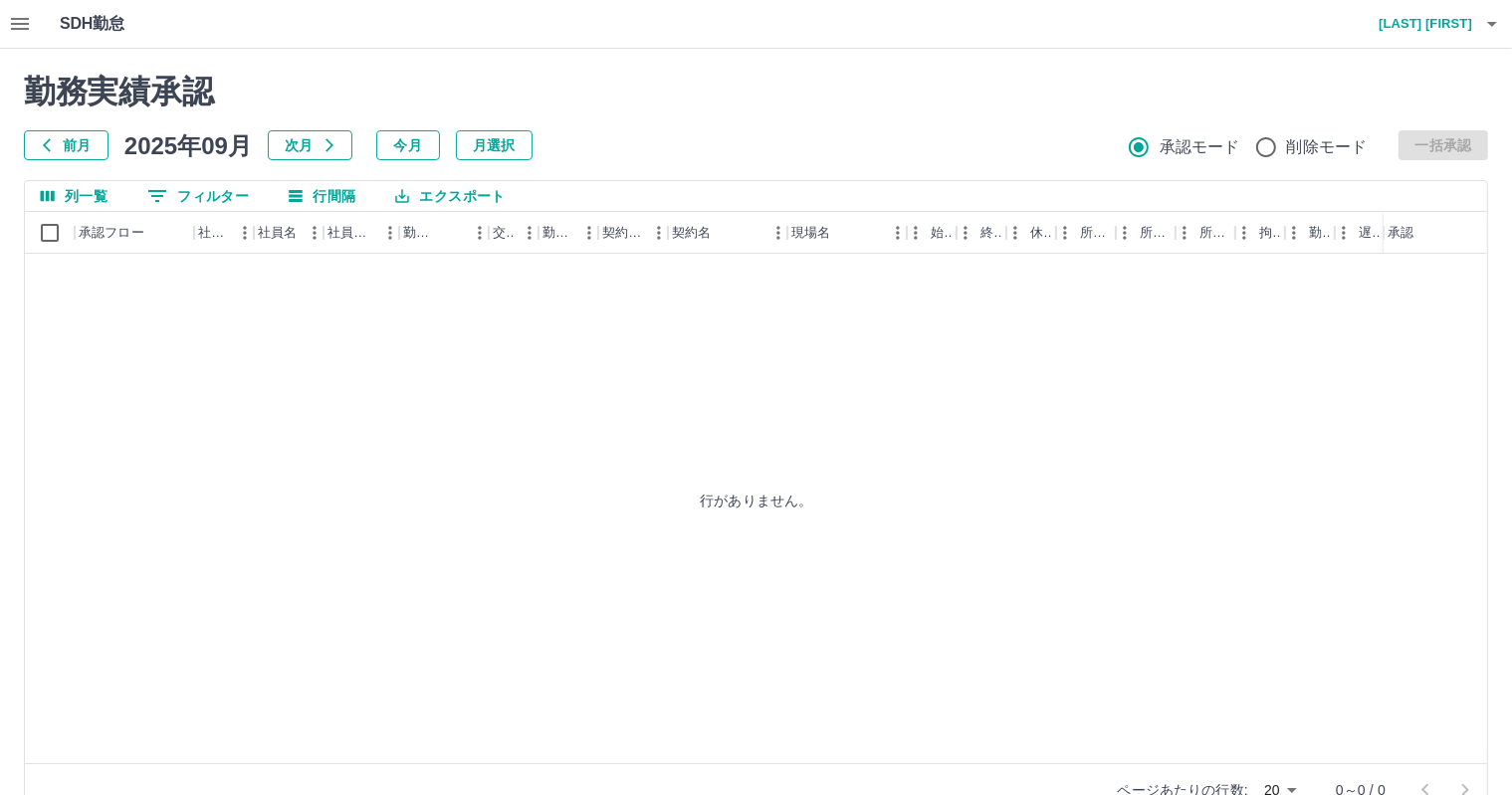 click on "今月" at bounding box center [408, 145] 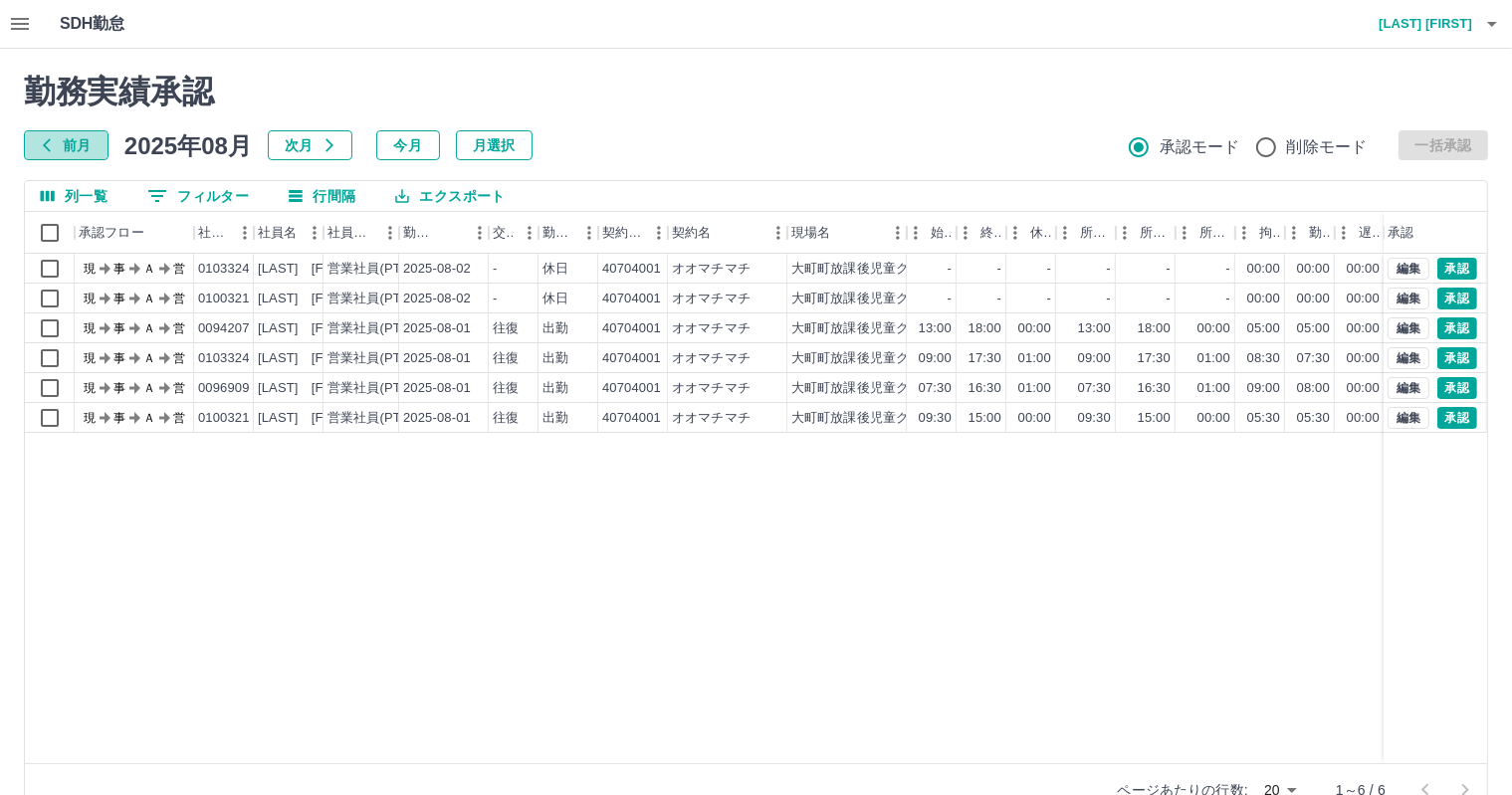 click 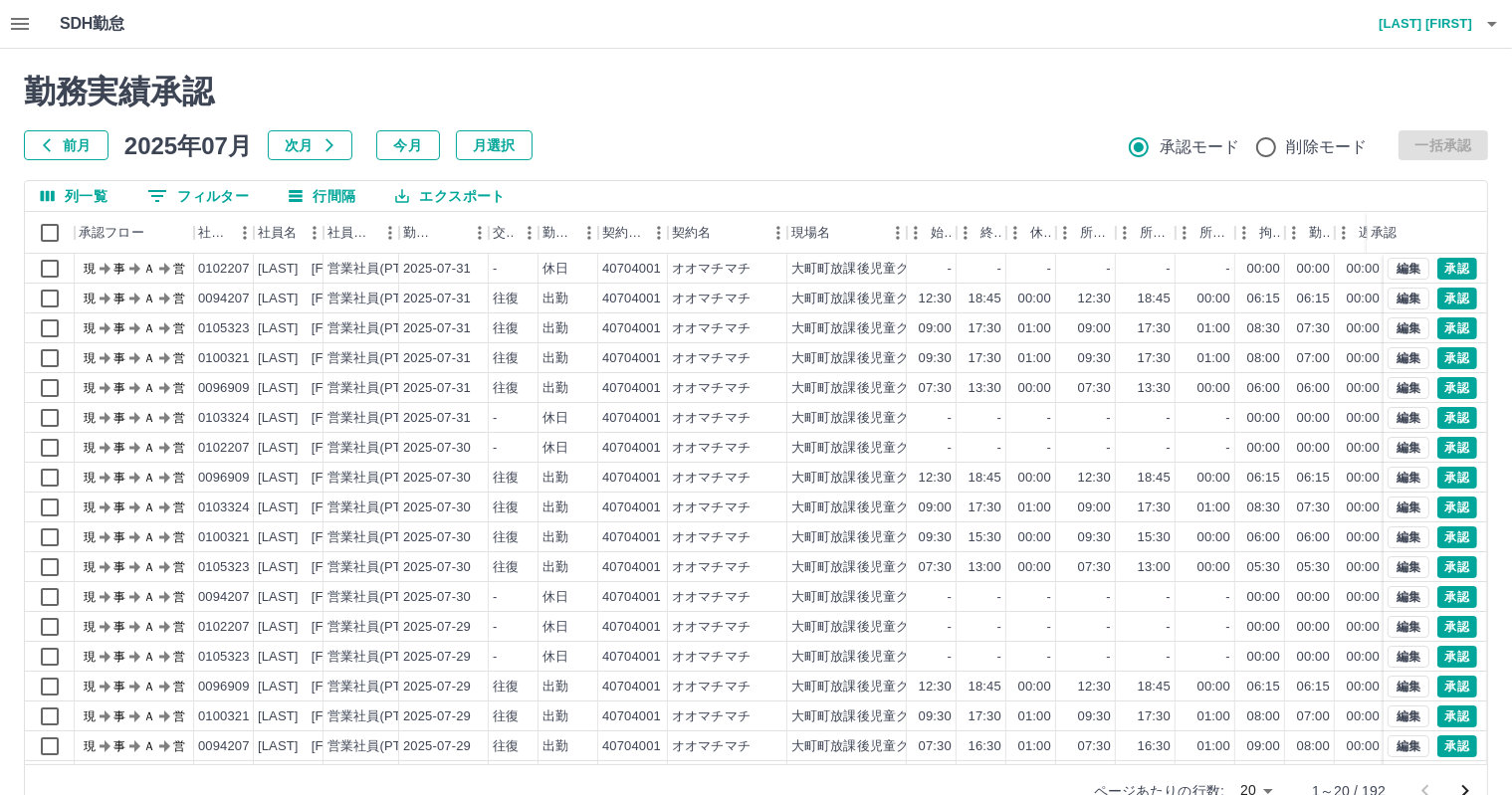 scroll, scrollTop: 102, scrollLeft: 0, axis: vertical 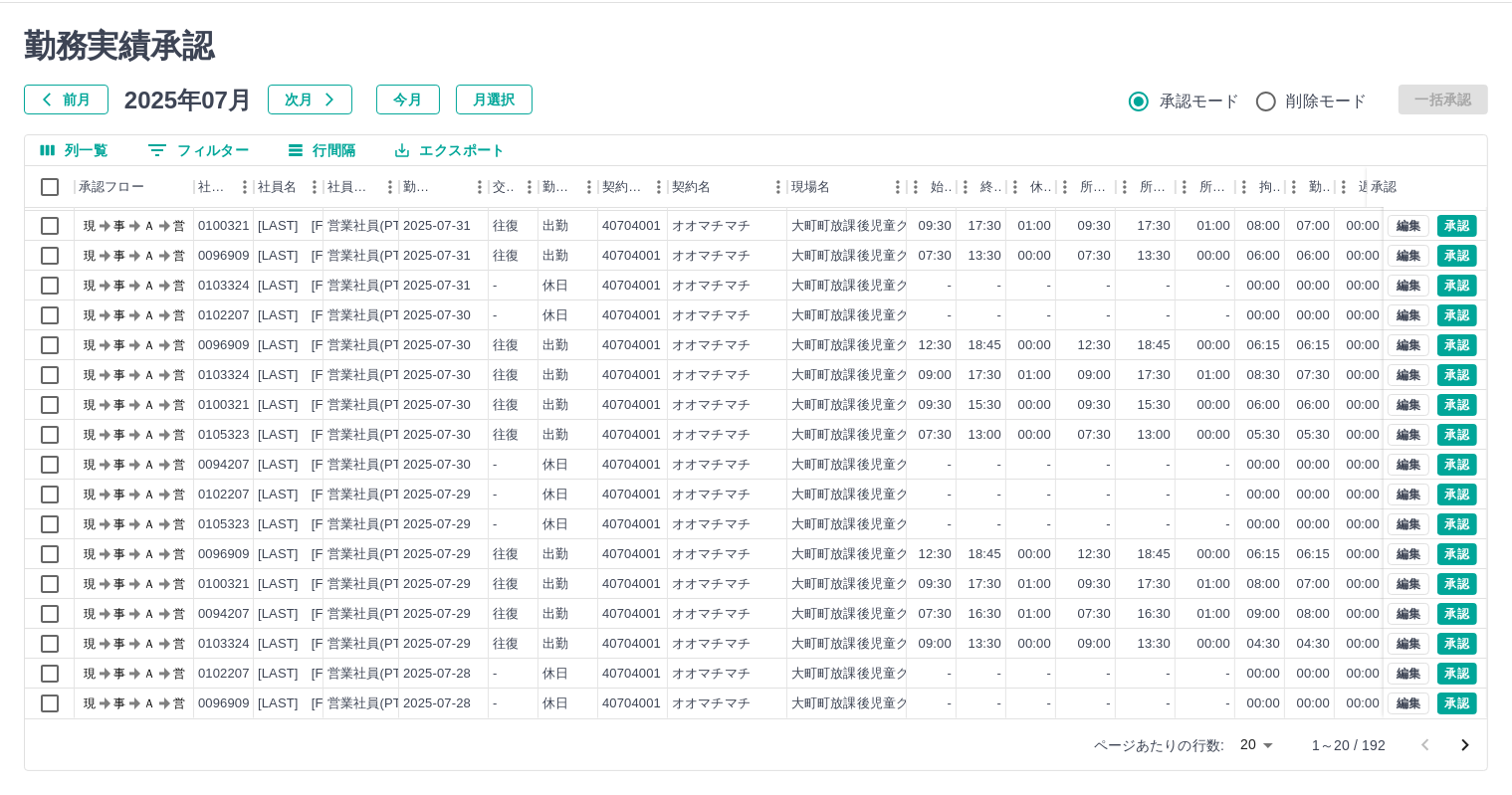 click on "SDH勤怠 [LAST] [FIRST] 勤務実績承認 前月 2025年07月 次月 今月 月選択 承認モード 削除モード 一括承認 列一覧 0 フィルター 行間隔 エクスポート 承認フロー 社員番号 社員名 社員区分 勤務日 交通費 勤務区分 契約コード 契約名 現場名 始業 終業 休憩 所定開始 所定終業所定休憩 拘束 勤務 遅刻等 コメント ステータス 承認 現 事 Ａ 営 0094207 [LAST]　[FIRST] 営業社員(PT契約) 2025-07-31 往復 出勤 40704001 [CITY] [CITY]放課後児童クラブ・わかば学級1 12:30 18:45 00:00 12:30 18:45 00:00 06:15 06:15 00:00 業務終了 現場責任者承認待 現 事 Ａ 営 0105323 [LAST]　[FIRST] 営業社員(PT契約) 2025-07-31 往復 出勤 40704001 [CITY] [CITY]放課後児童クラブ・わかば学級1 09:00 17:30 01:00 09:00 17:30 01:00 08:30 07:30 00:00 現場責任者承認待 現 事 Ａ 営 0100321 [LAST]　[FIRST] 営業社員(PT契約) 2025-07-31 往復 現" at bounding box center (756, 374) 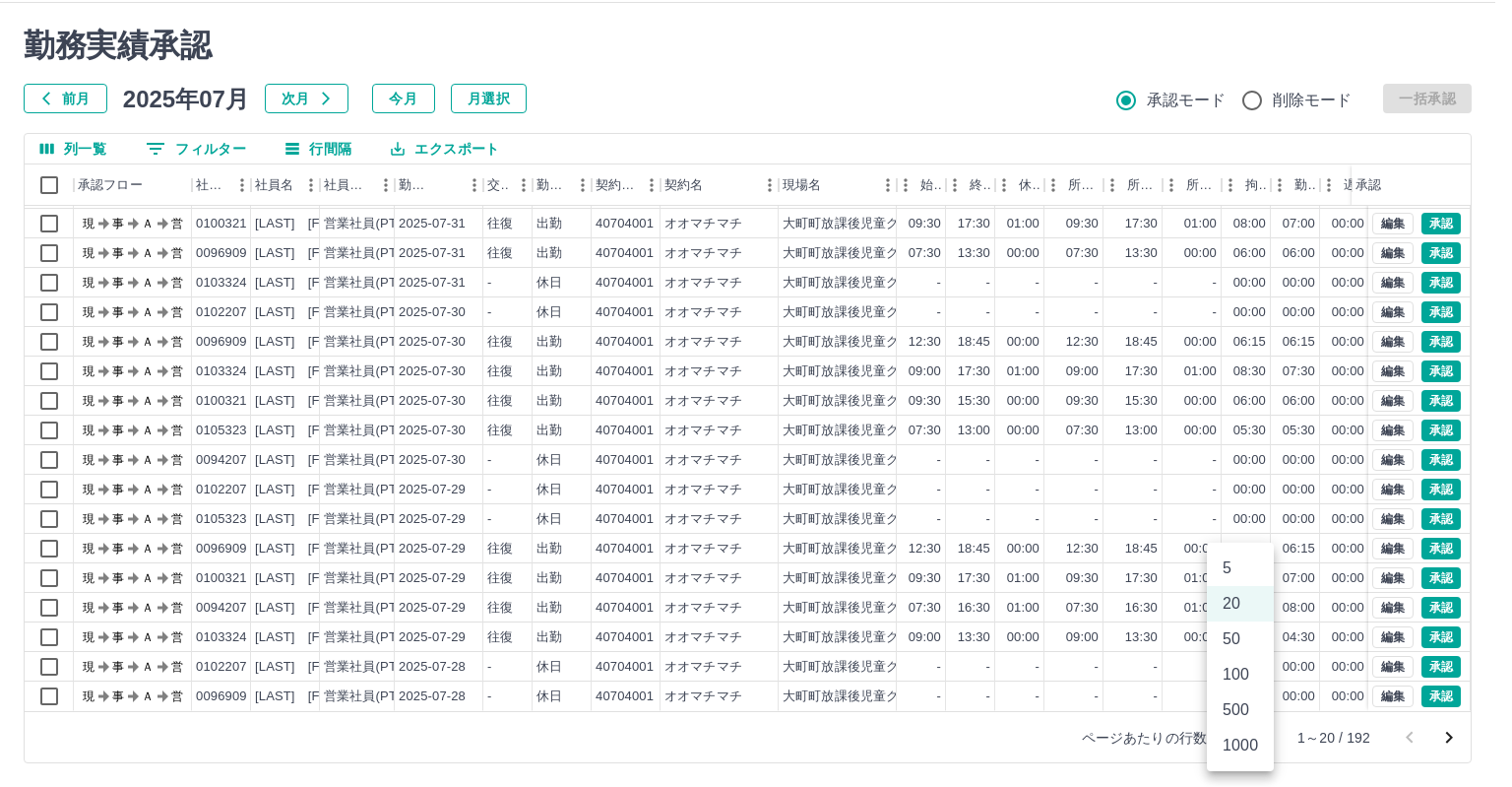 click on "100" at bounding box center (1240, 675) 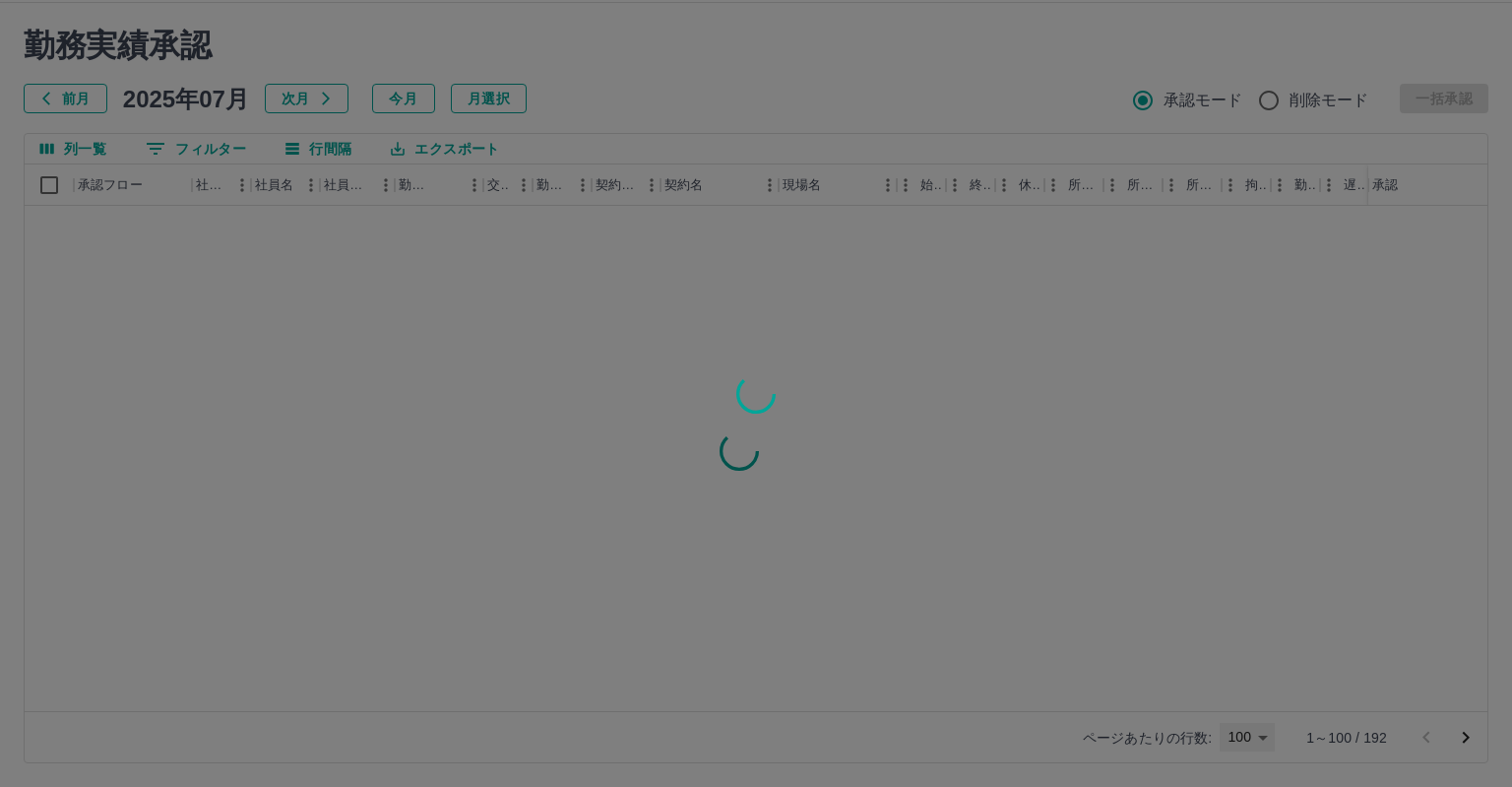 type on "***" 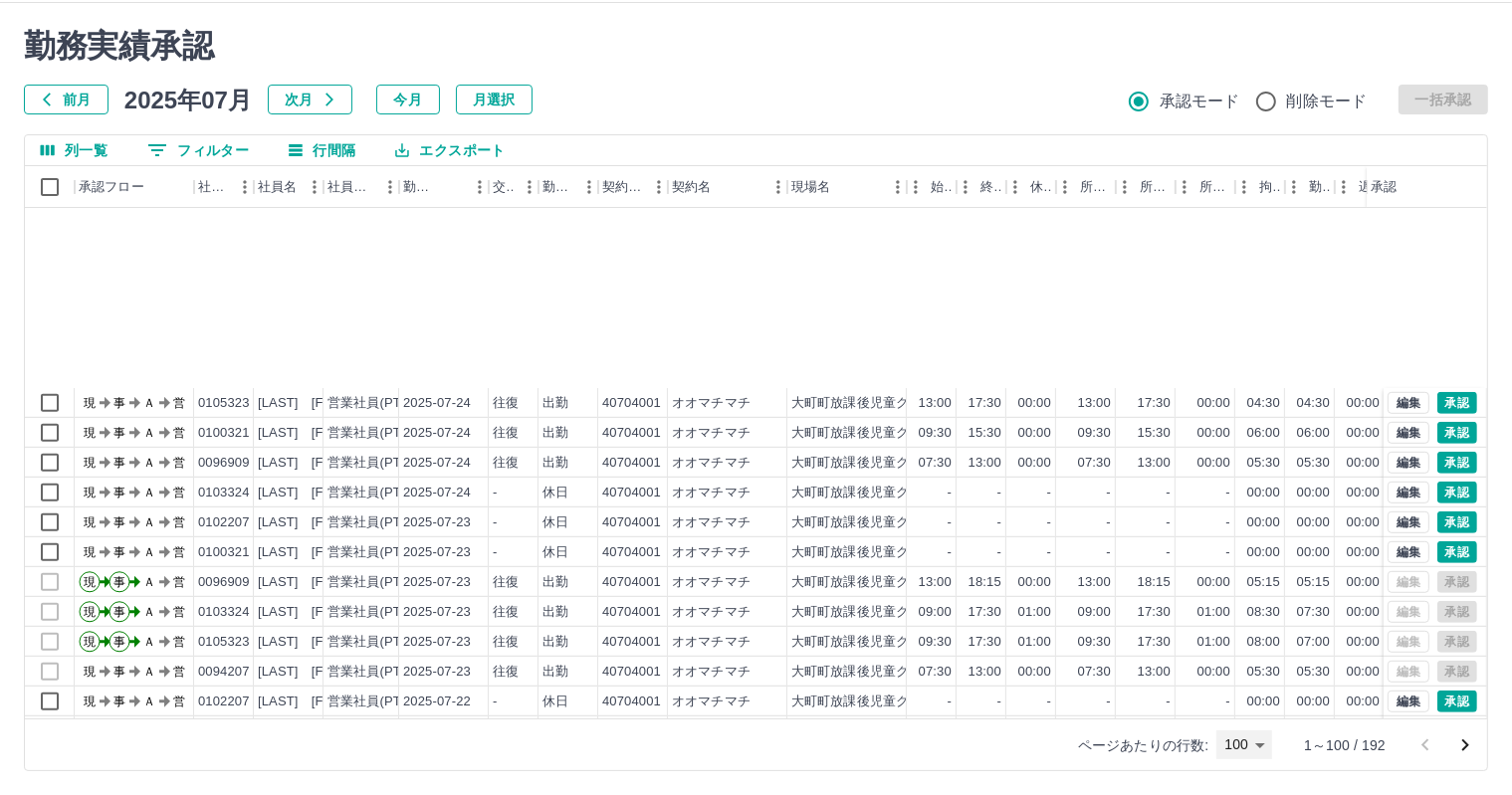 scroll, scrollTop: 1429, scrollLeft: 0, axis: vertical 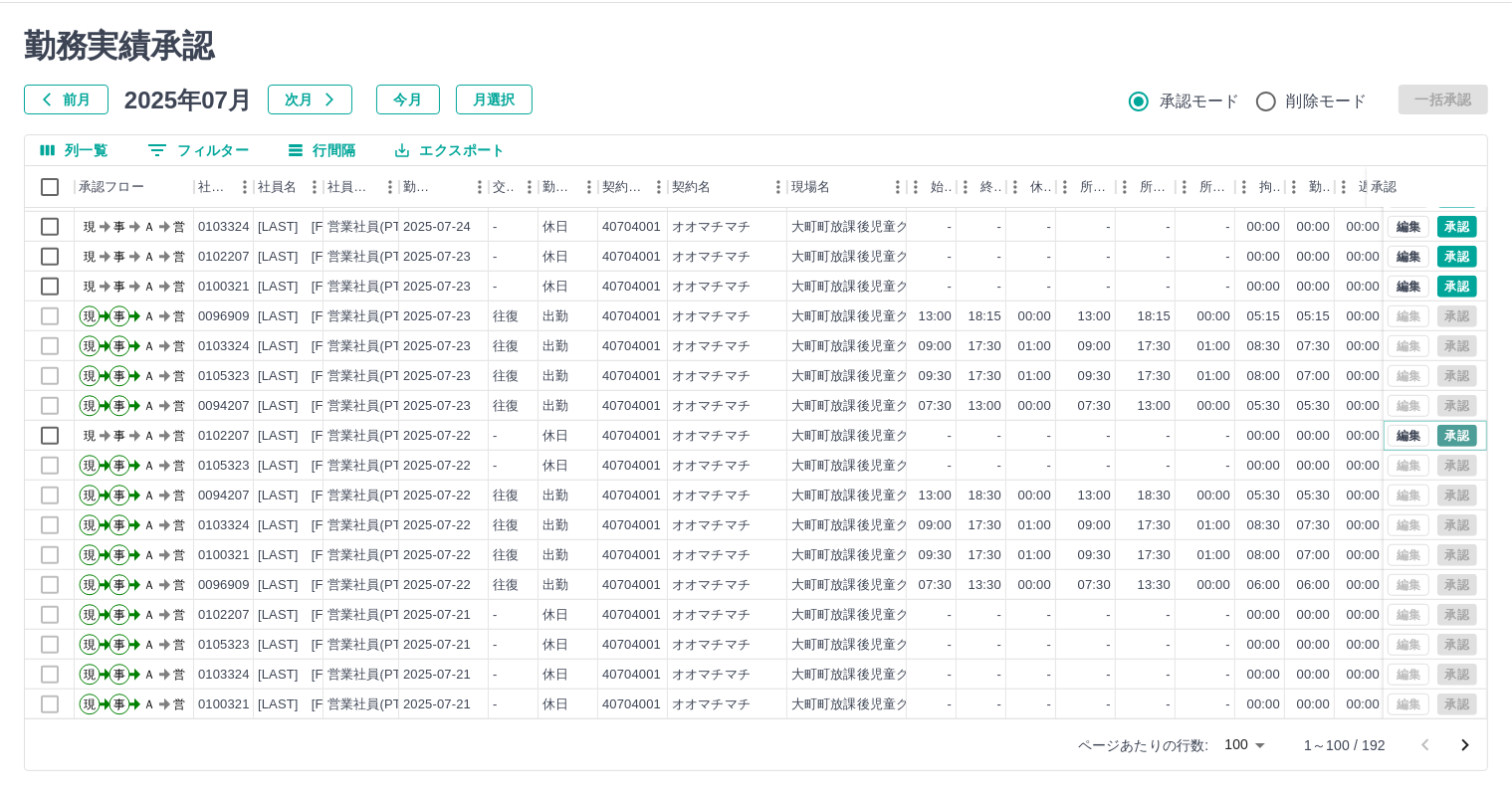 click on "承認" at bounding box center [1457, 436] 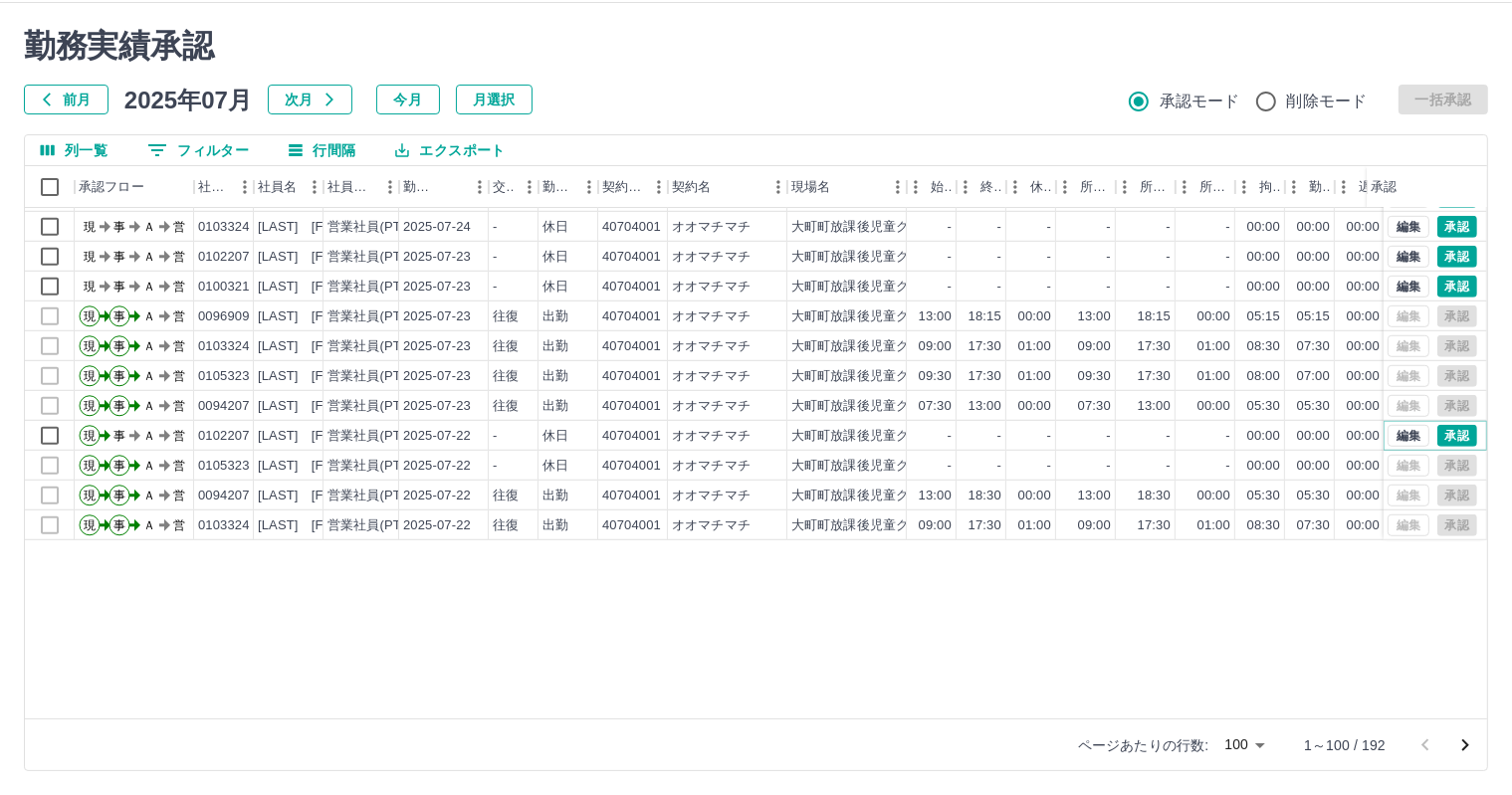 scroll, scrollTop: 1163, scrollLeft: 0, axis: vertical 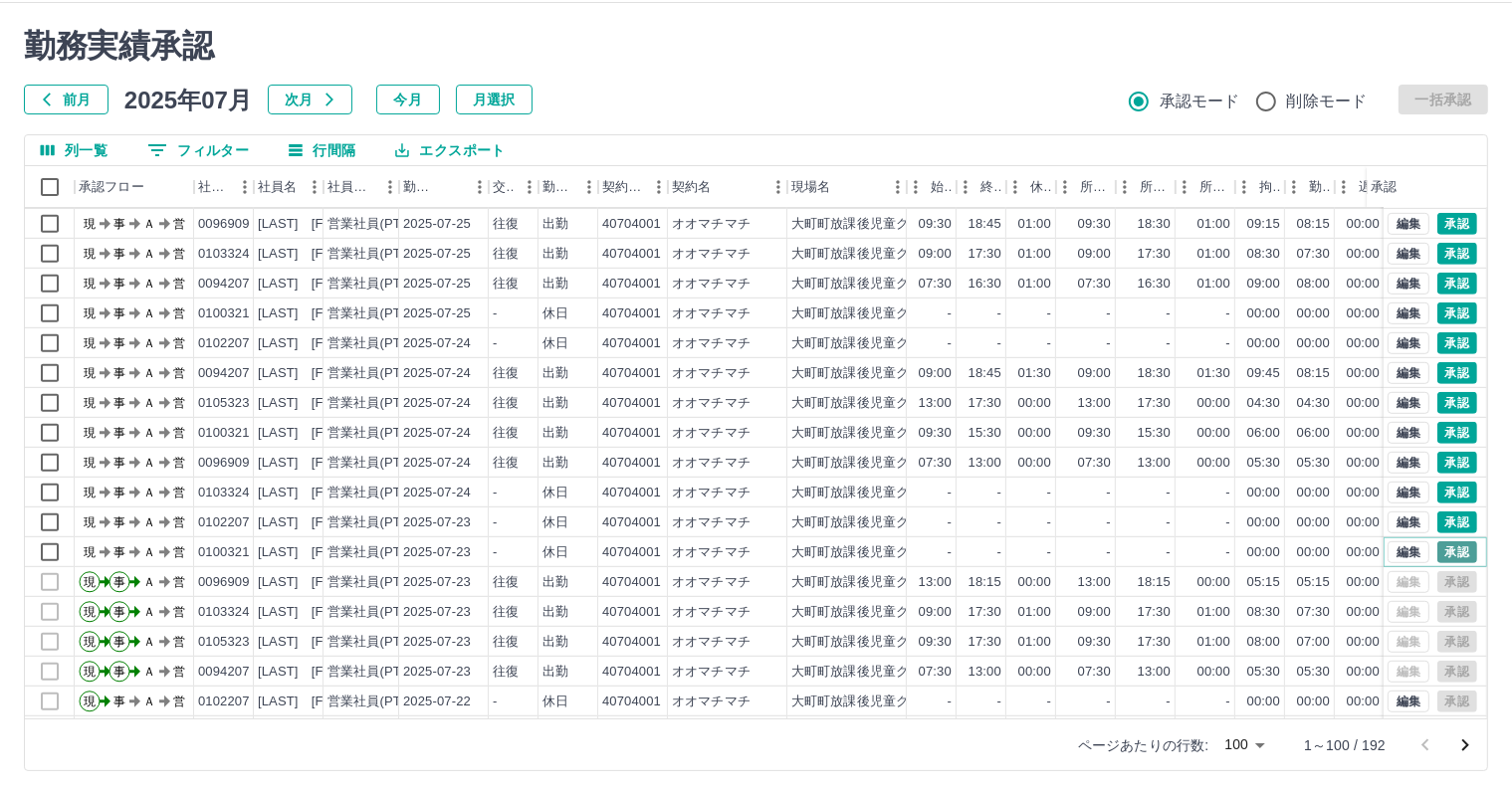 click on "承認" at bounding box center (1457, 552) 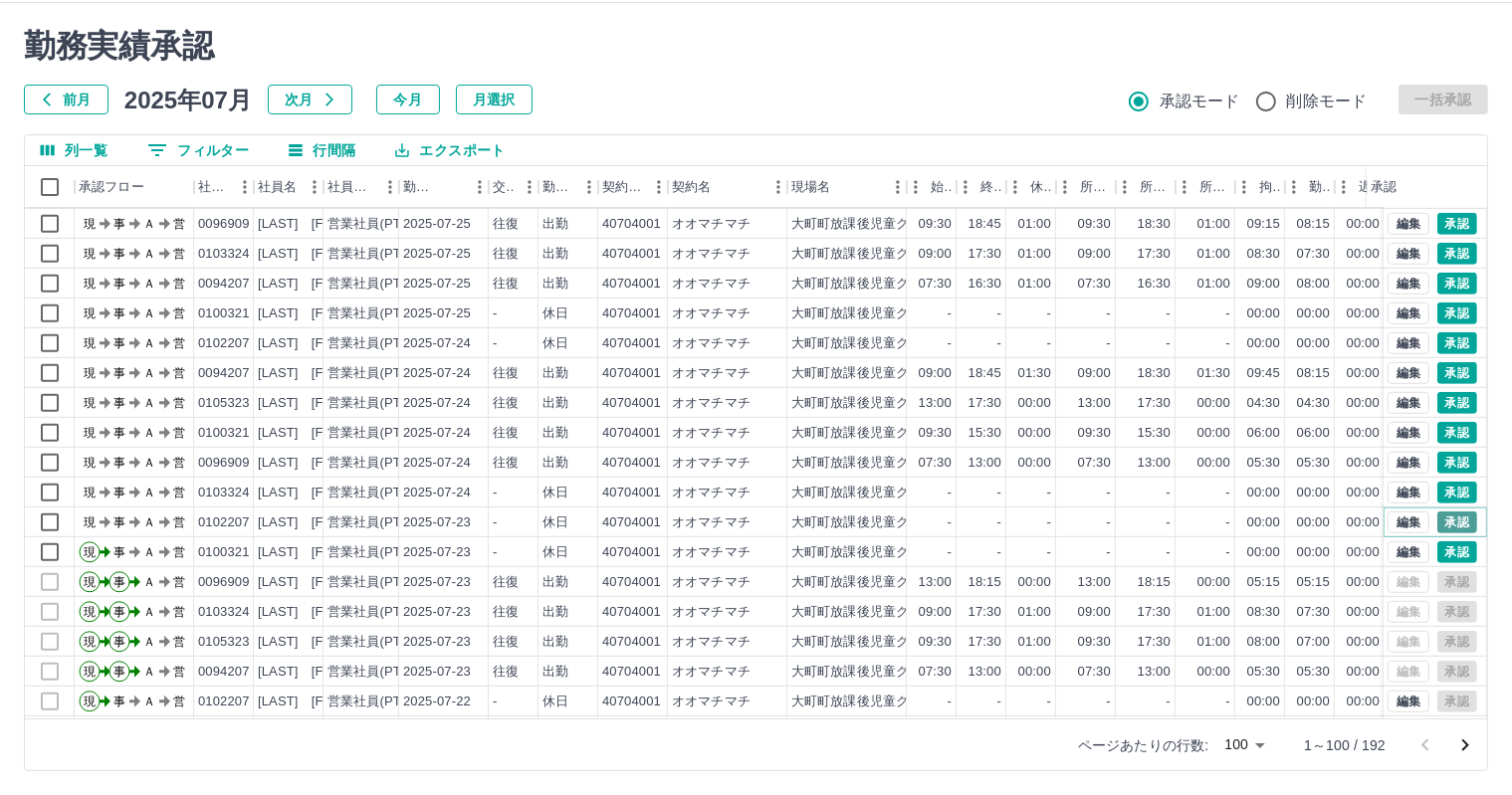 click on "承認" at bounding box center (1457, 522) 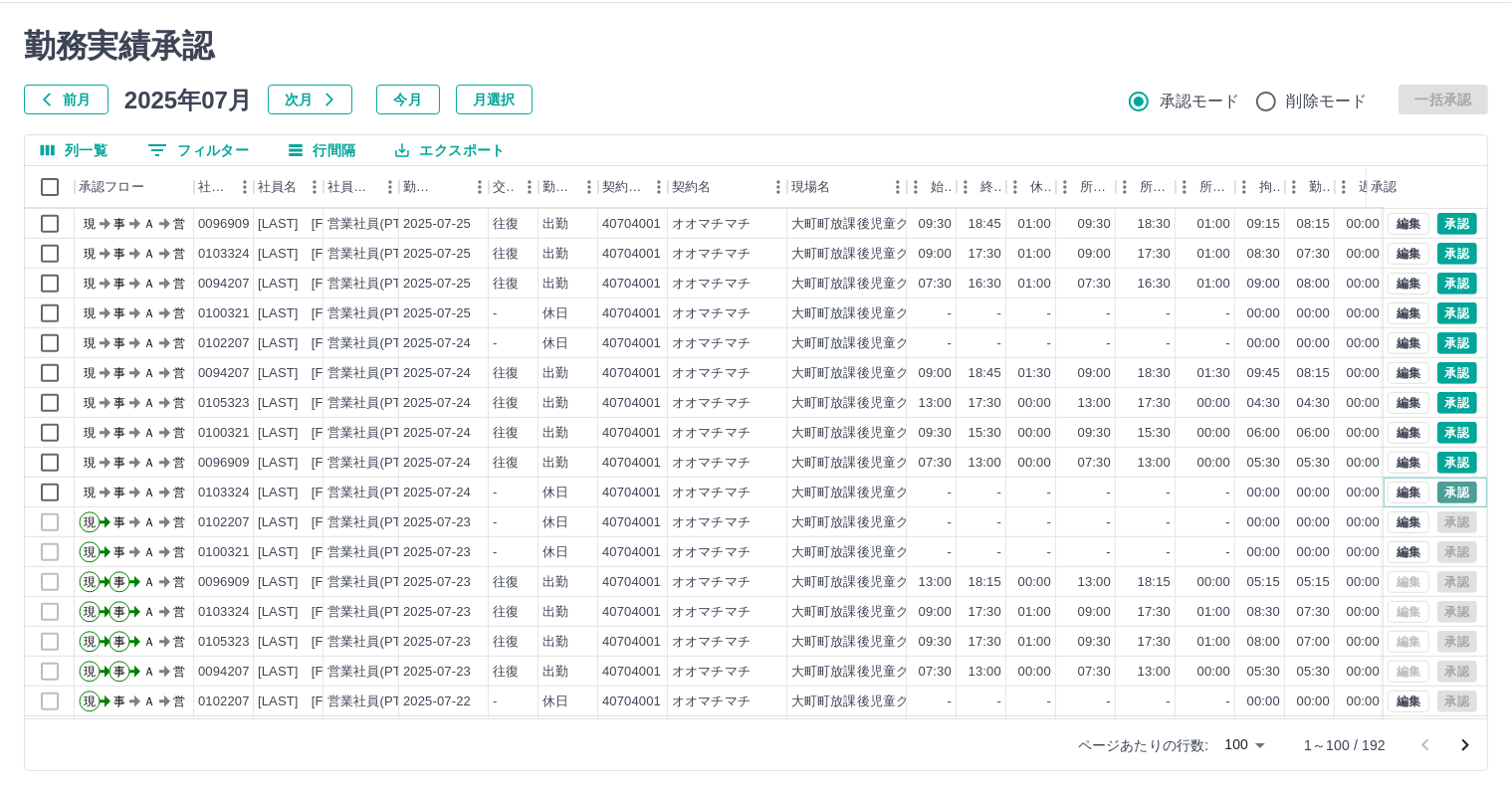 click on "承認" at bounding box center [1457, 493] 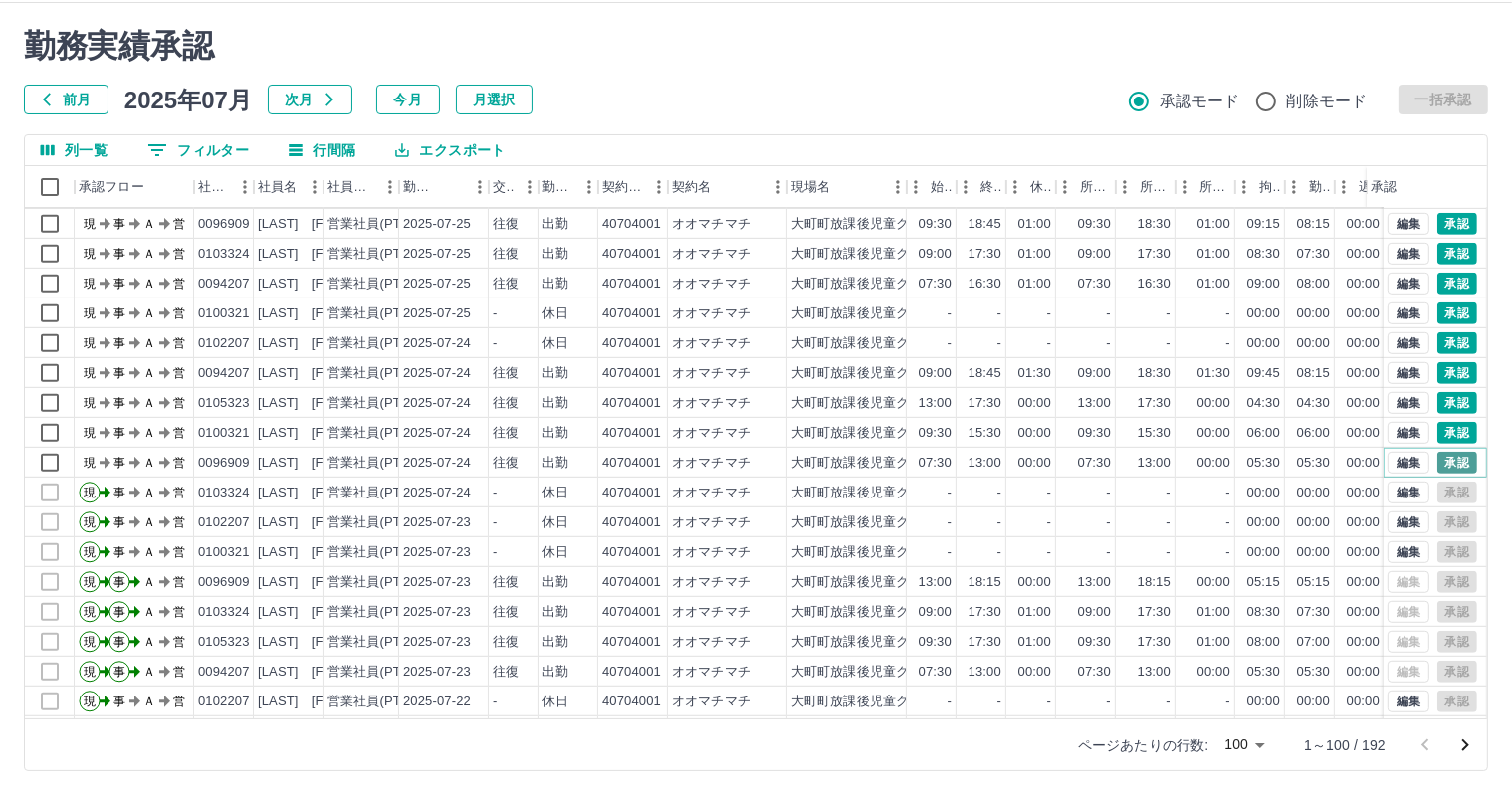 click on "承認" at bounding box center (1457, 463) 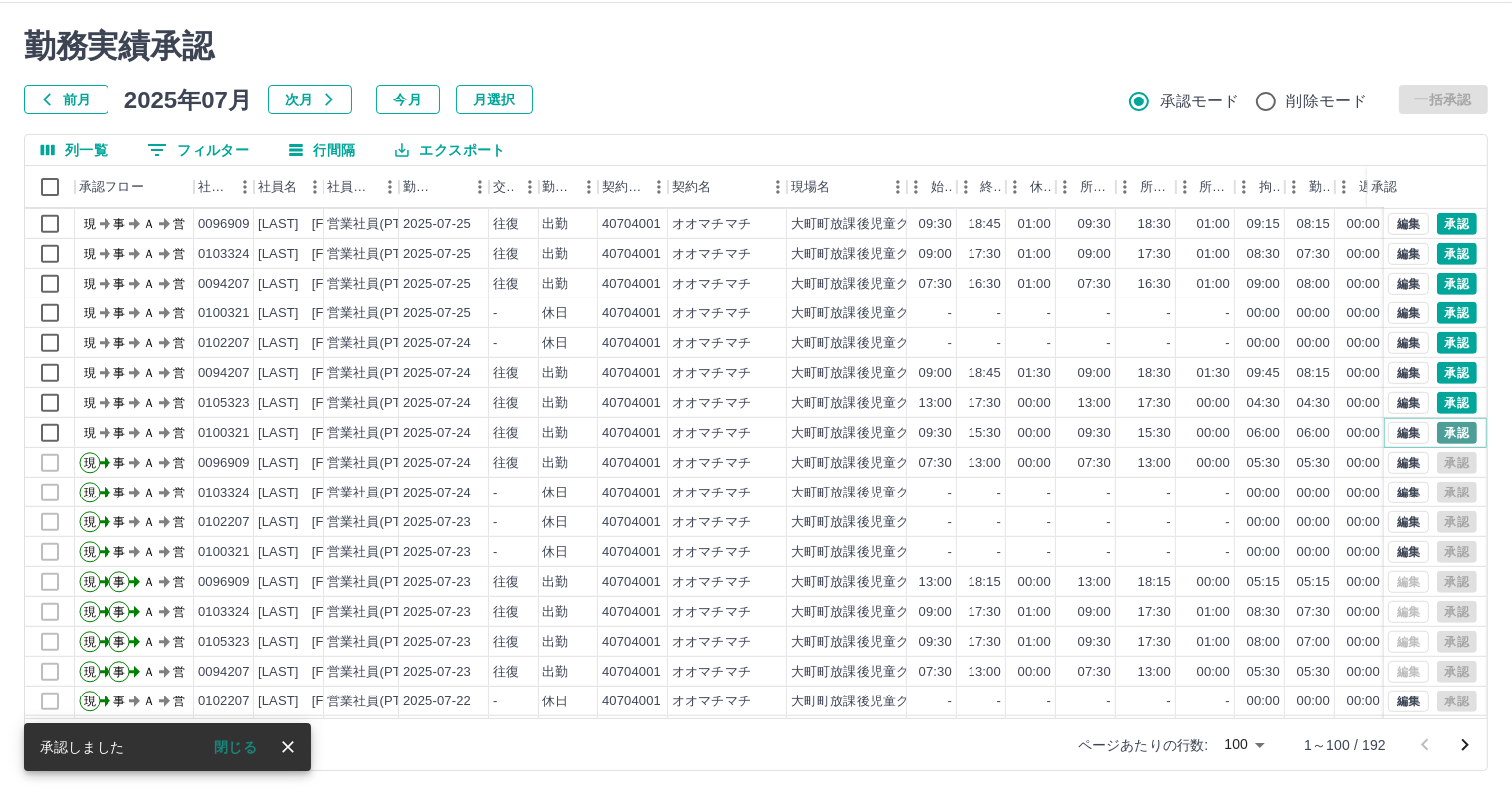 click on "承認" at bounding box center (1457, 433) 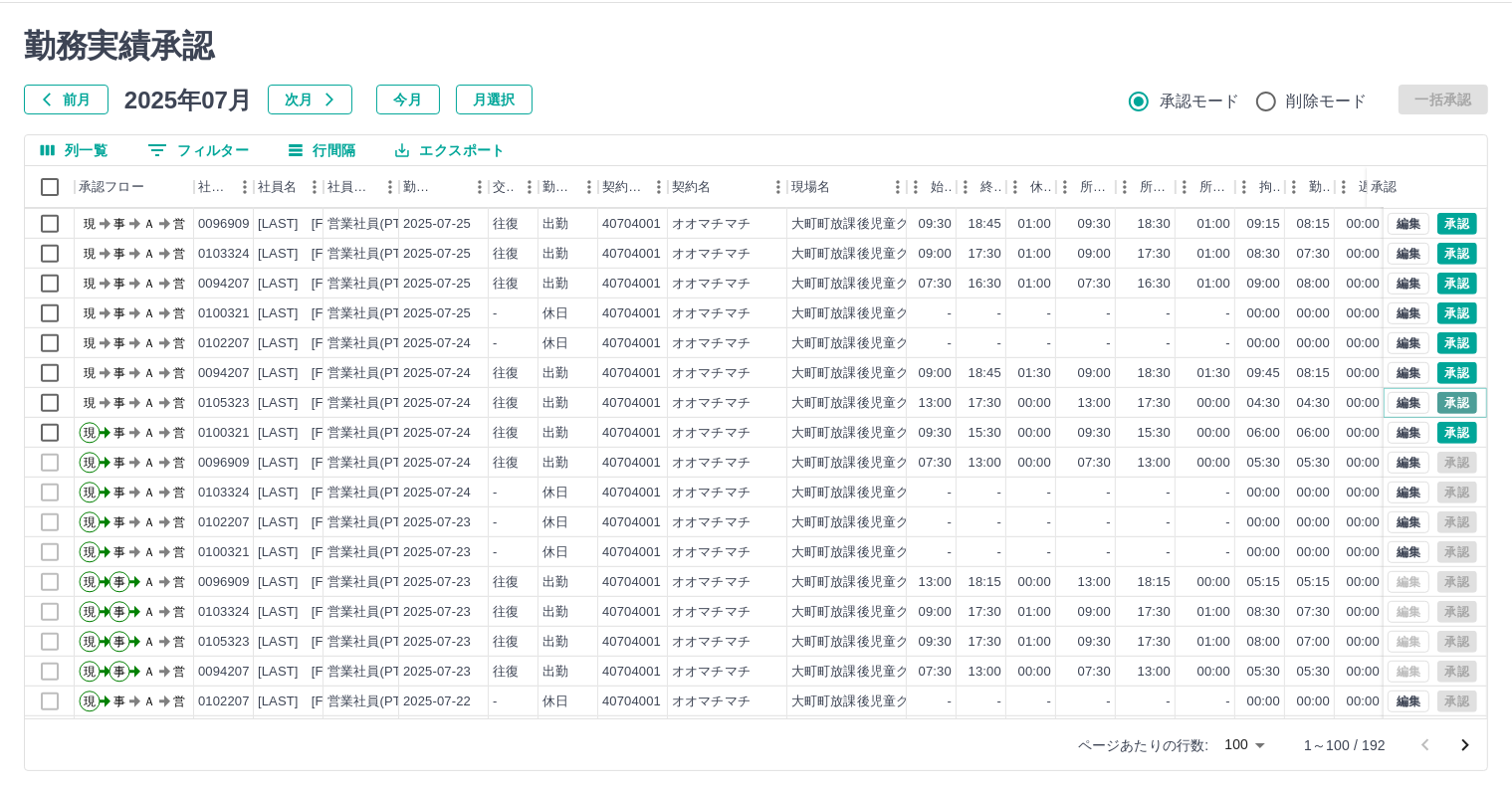 click on "承認" at bounding box center (1457, 403) 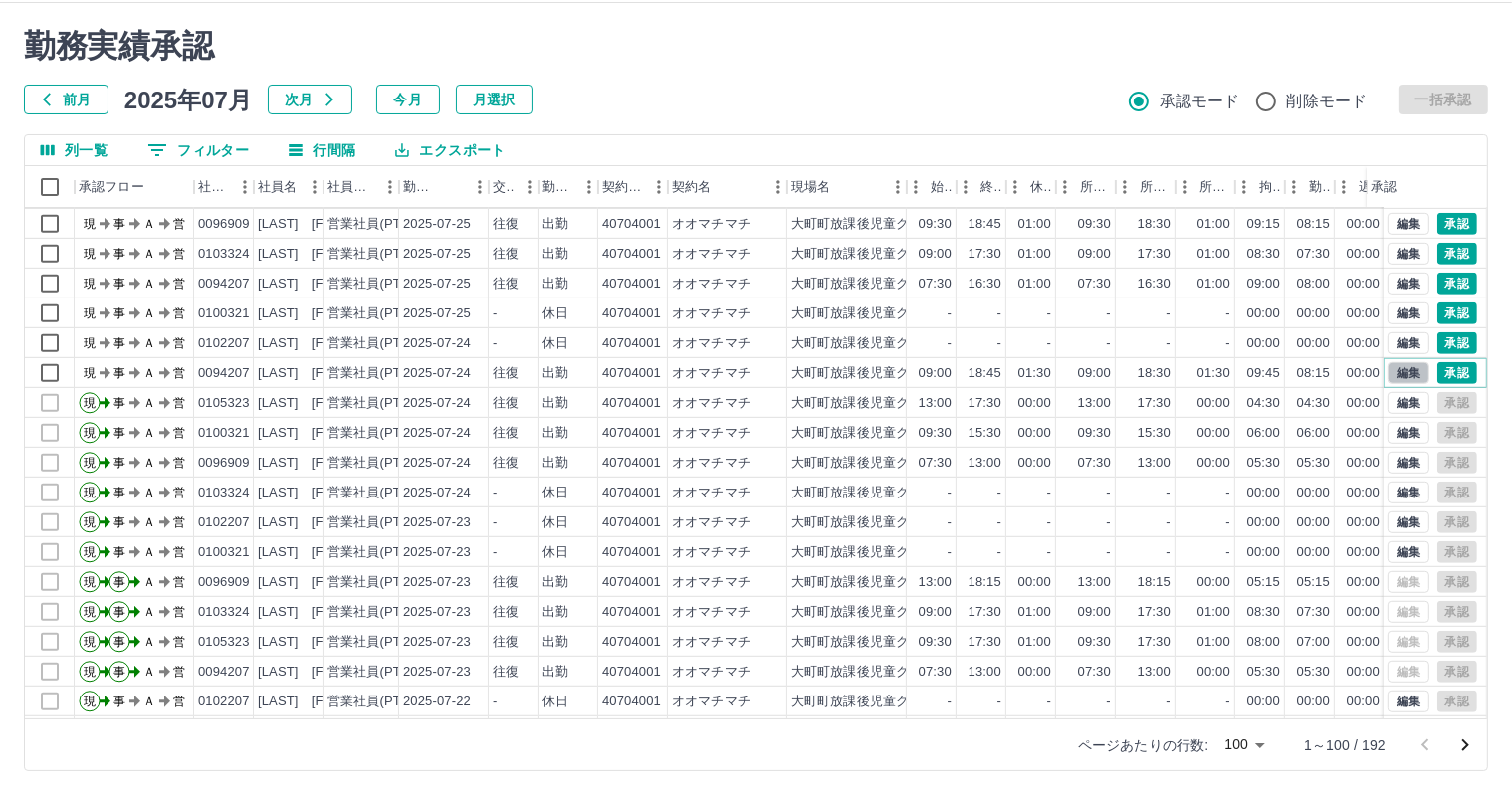click on "編集" at bounding box center (1408, 373) 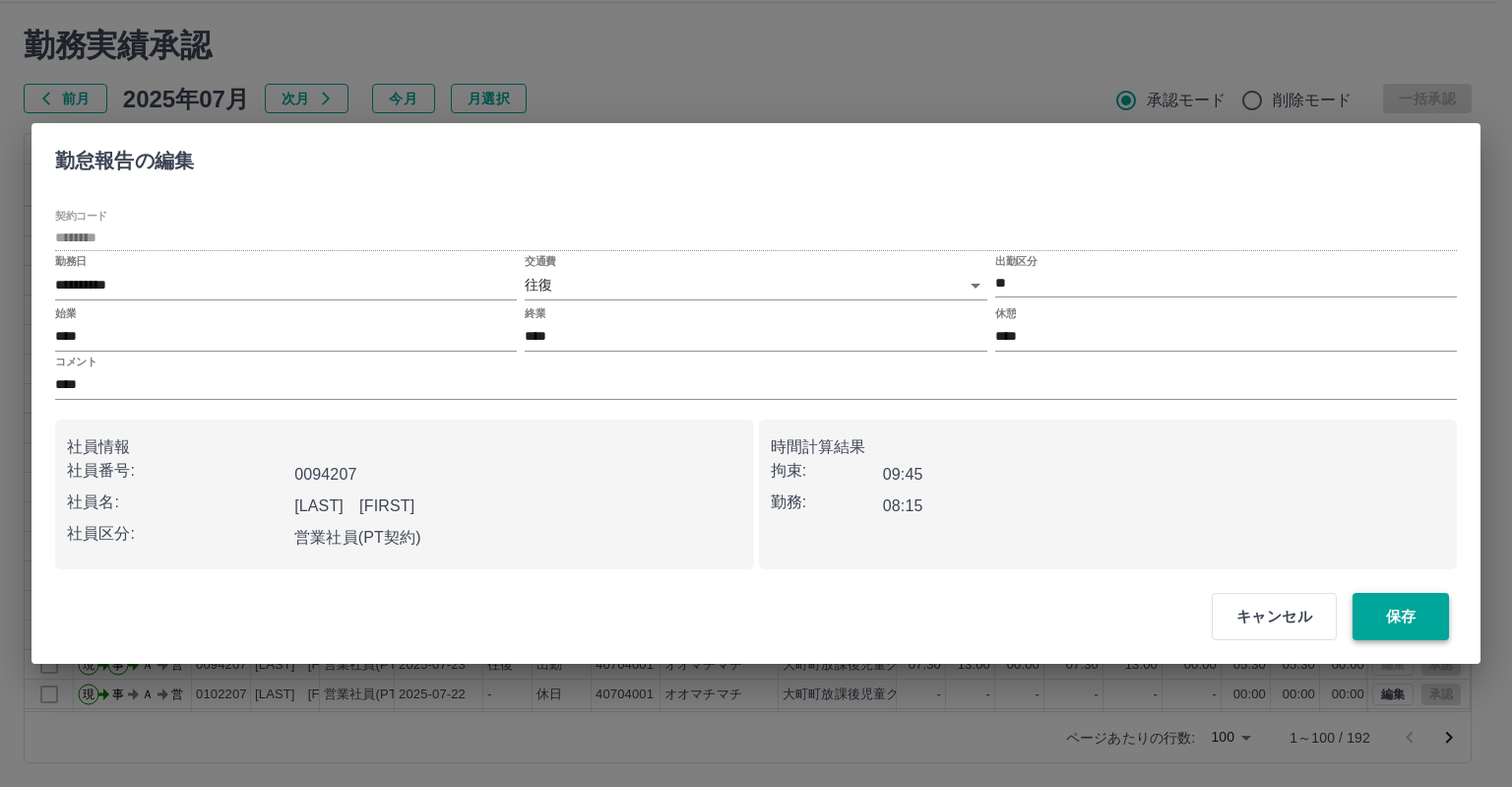 click on "保存" at bounding box center (1401, 617) 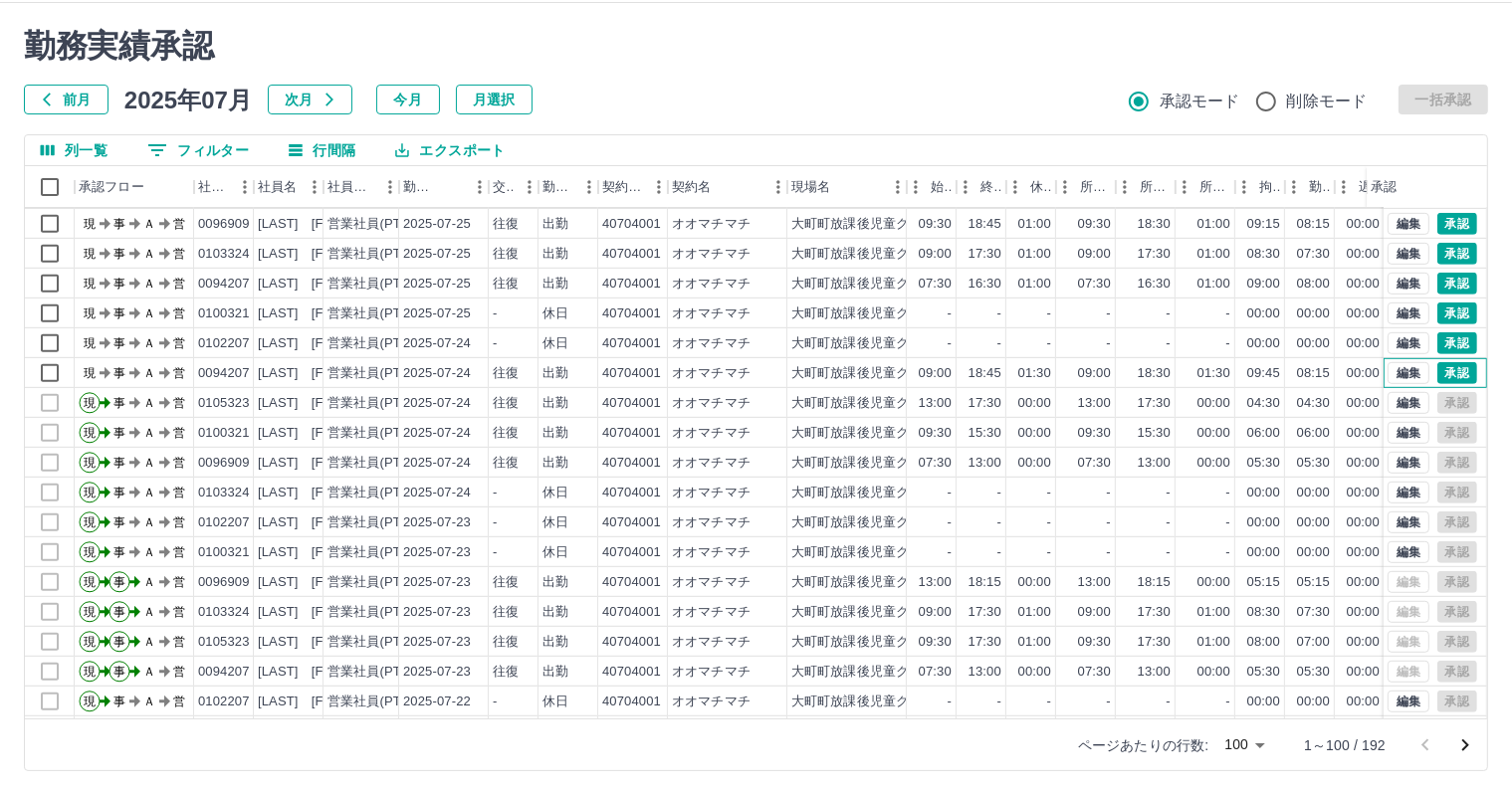 click on "編集 承認" at bounding box center [1435, 373] 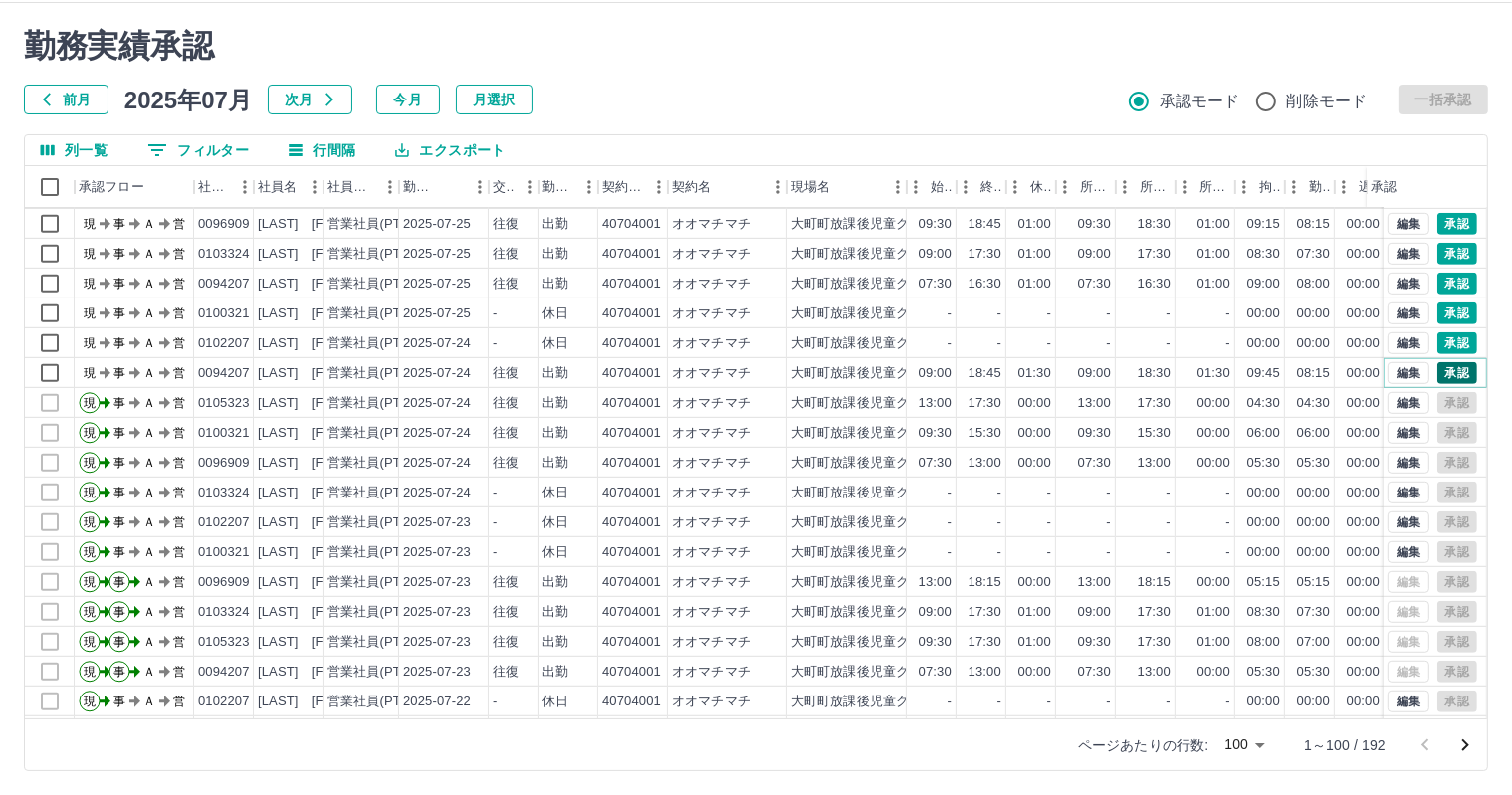 click on "承認" at bounding box center [1457, 373] 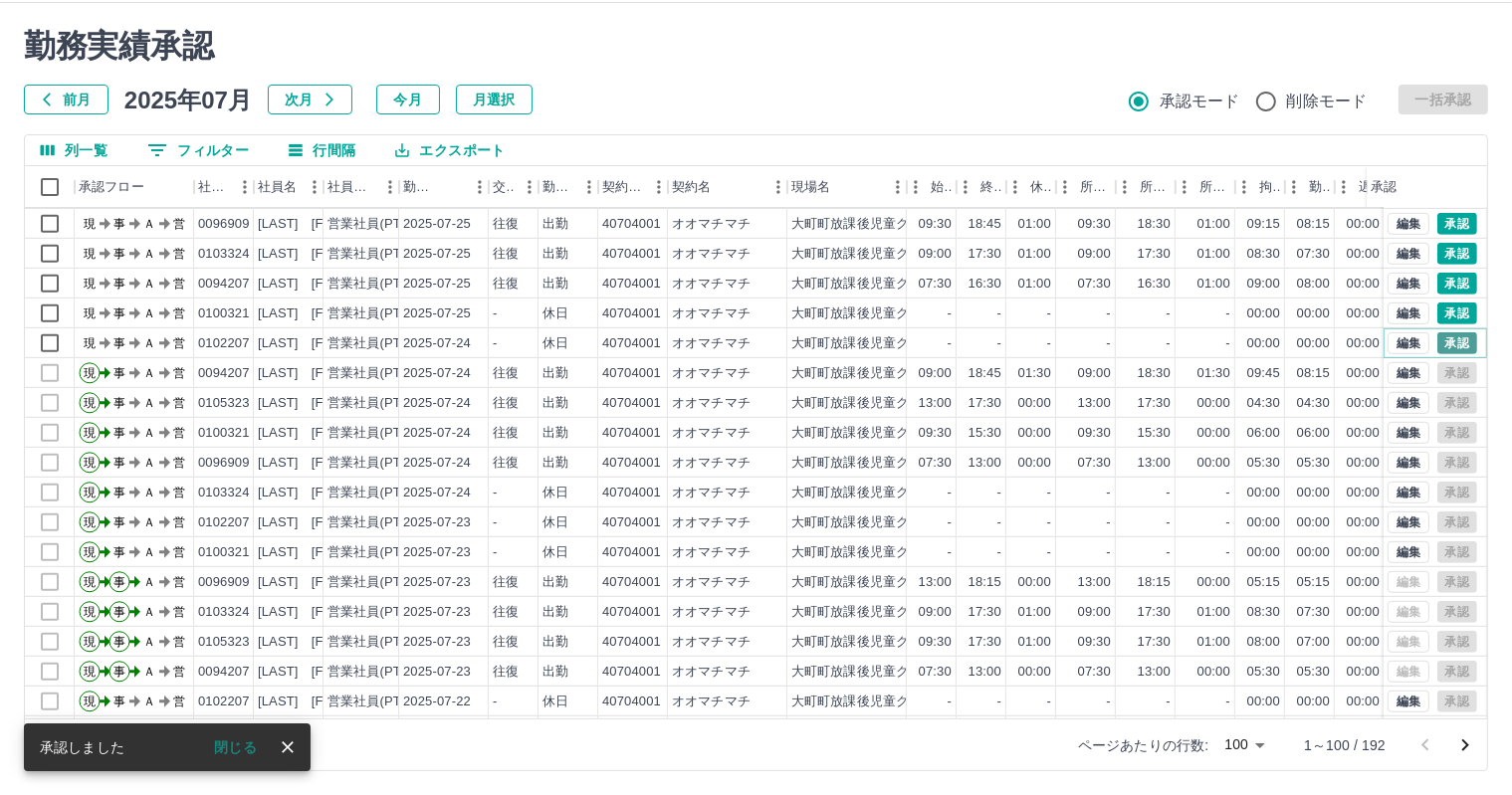 click on "承認" at bounding box center [1457, 343] 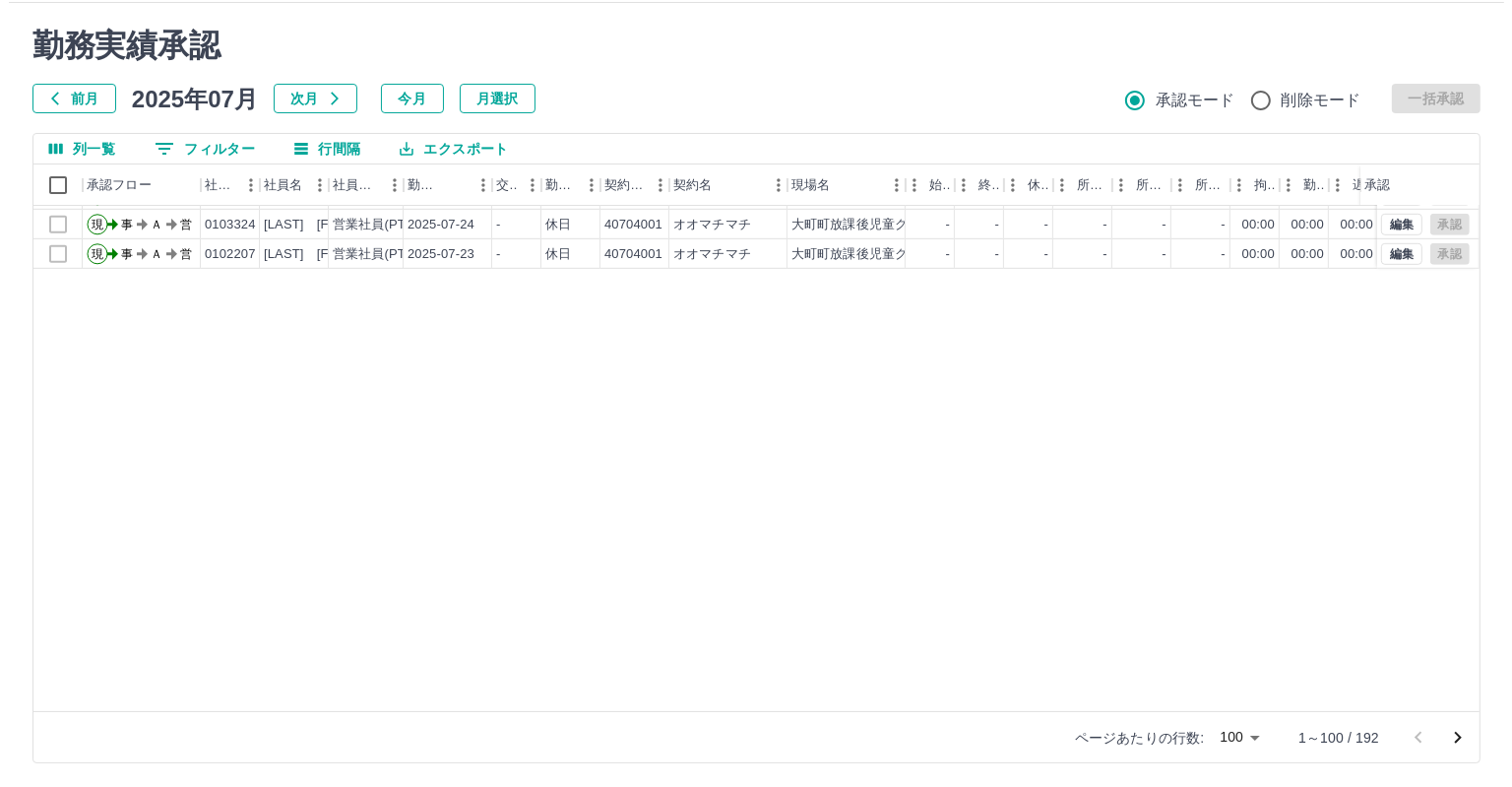 scroll, scrollTop: 889, scrollLeft: 0, axis: vertical 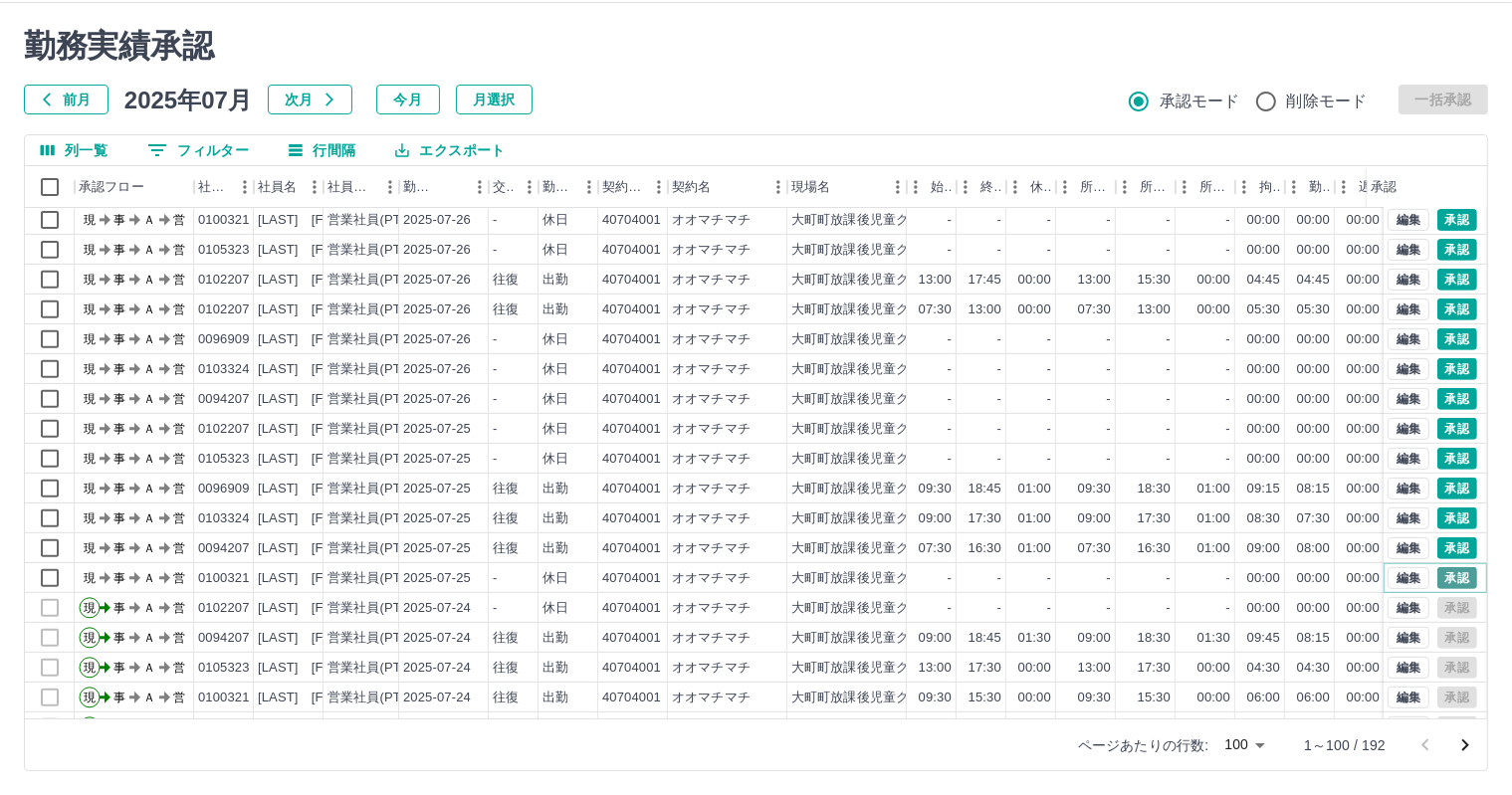 click on "承認" at bounding box center (1457, 578) 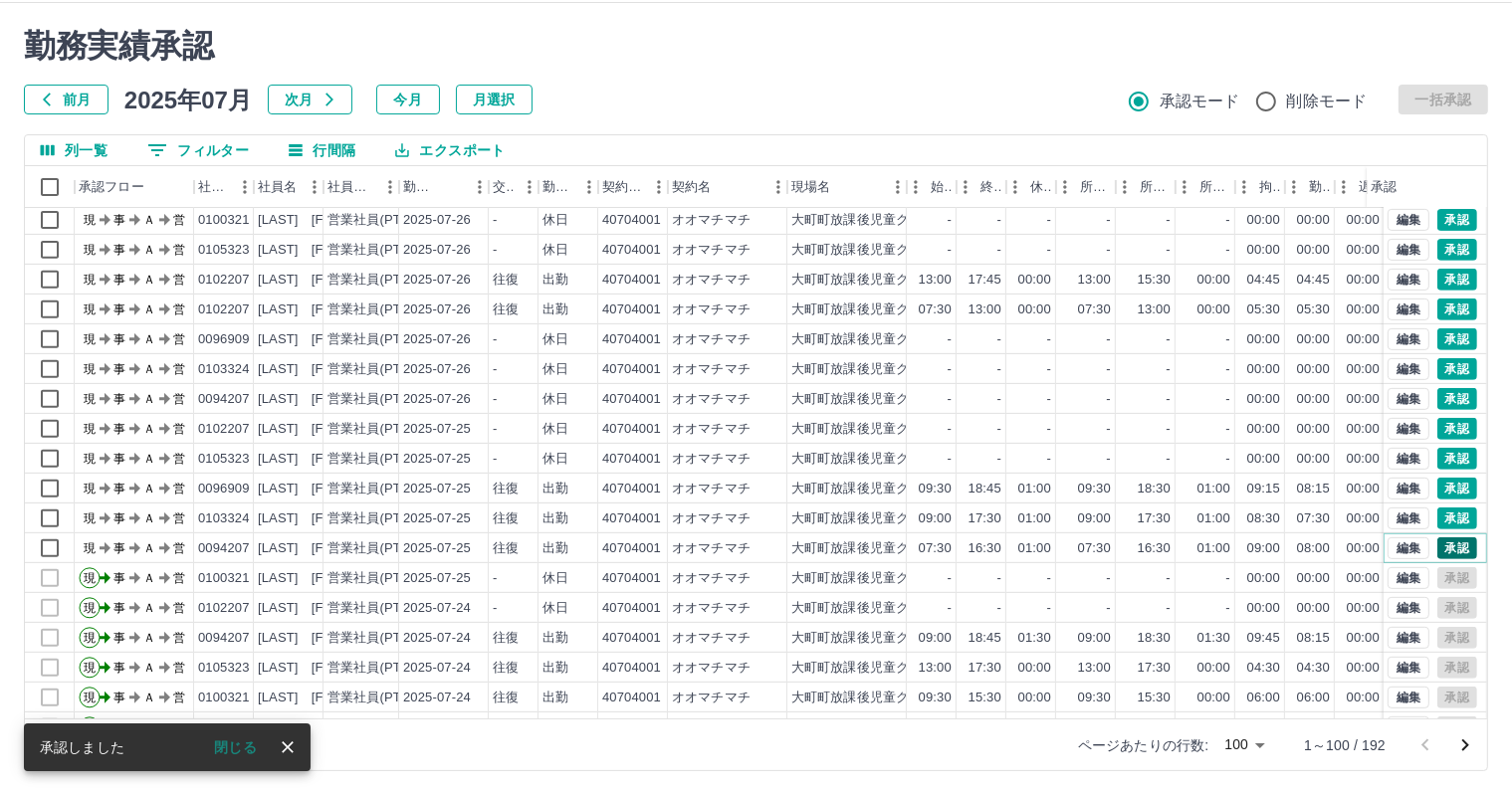 click on "承認" at bounding box center [1457, 548] 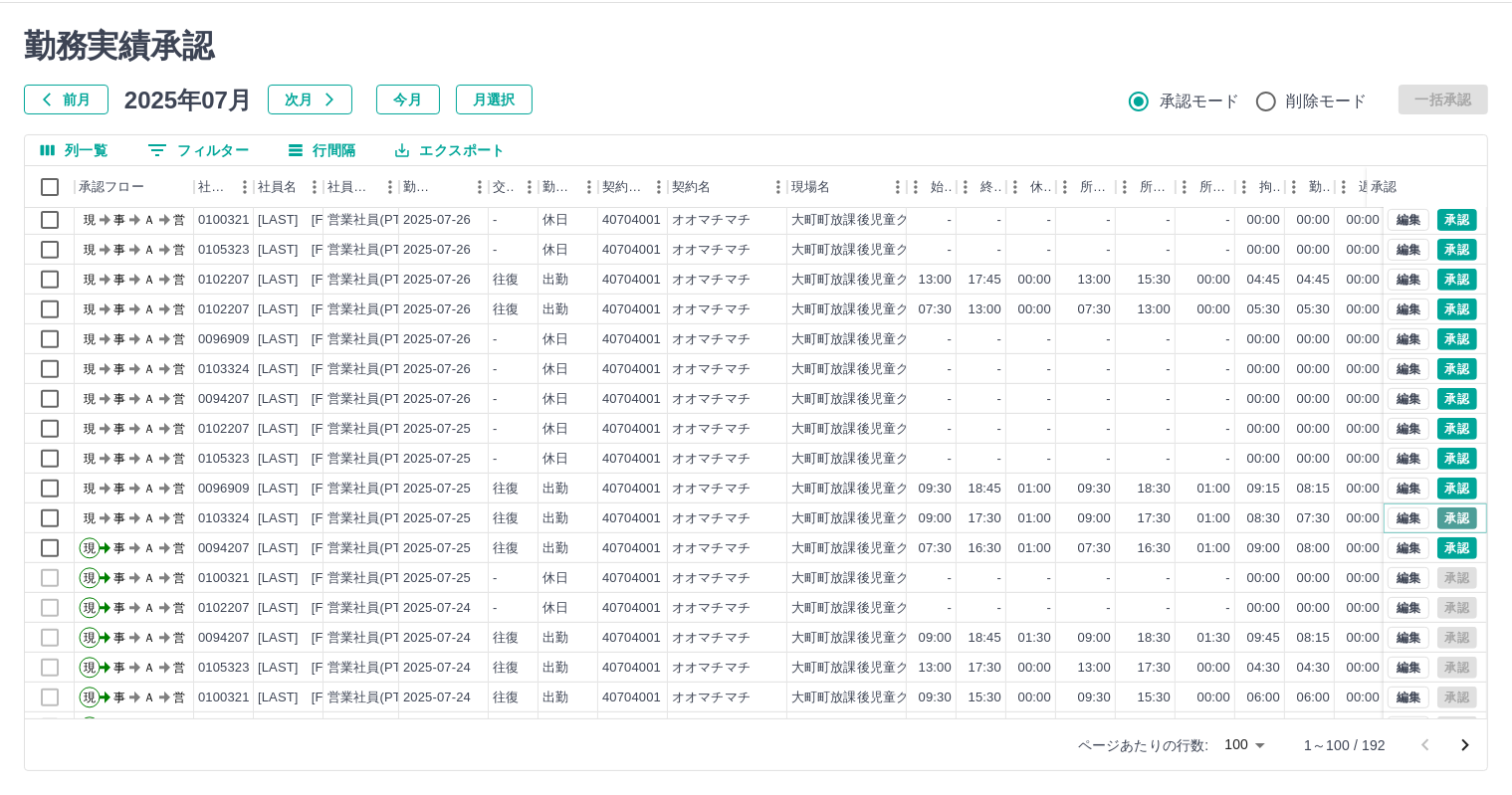click on "承認" at bounding box center (1457, 518) 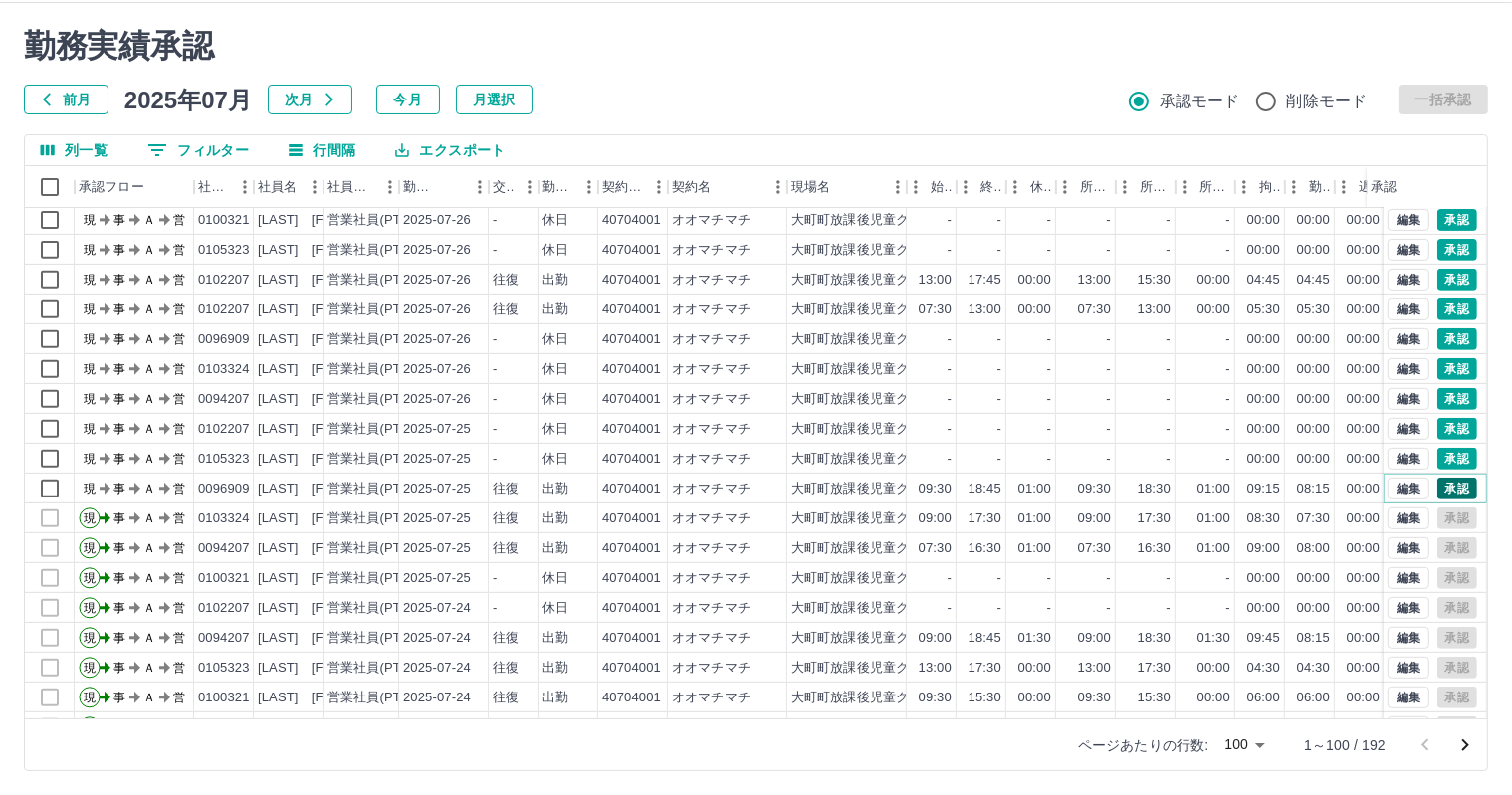 click on "承認" at bounding box center (1457, 489) 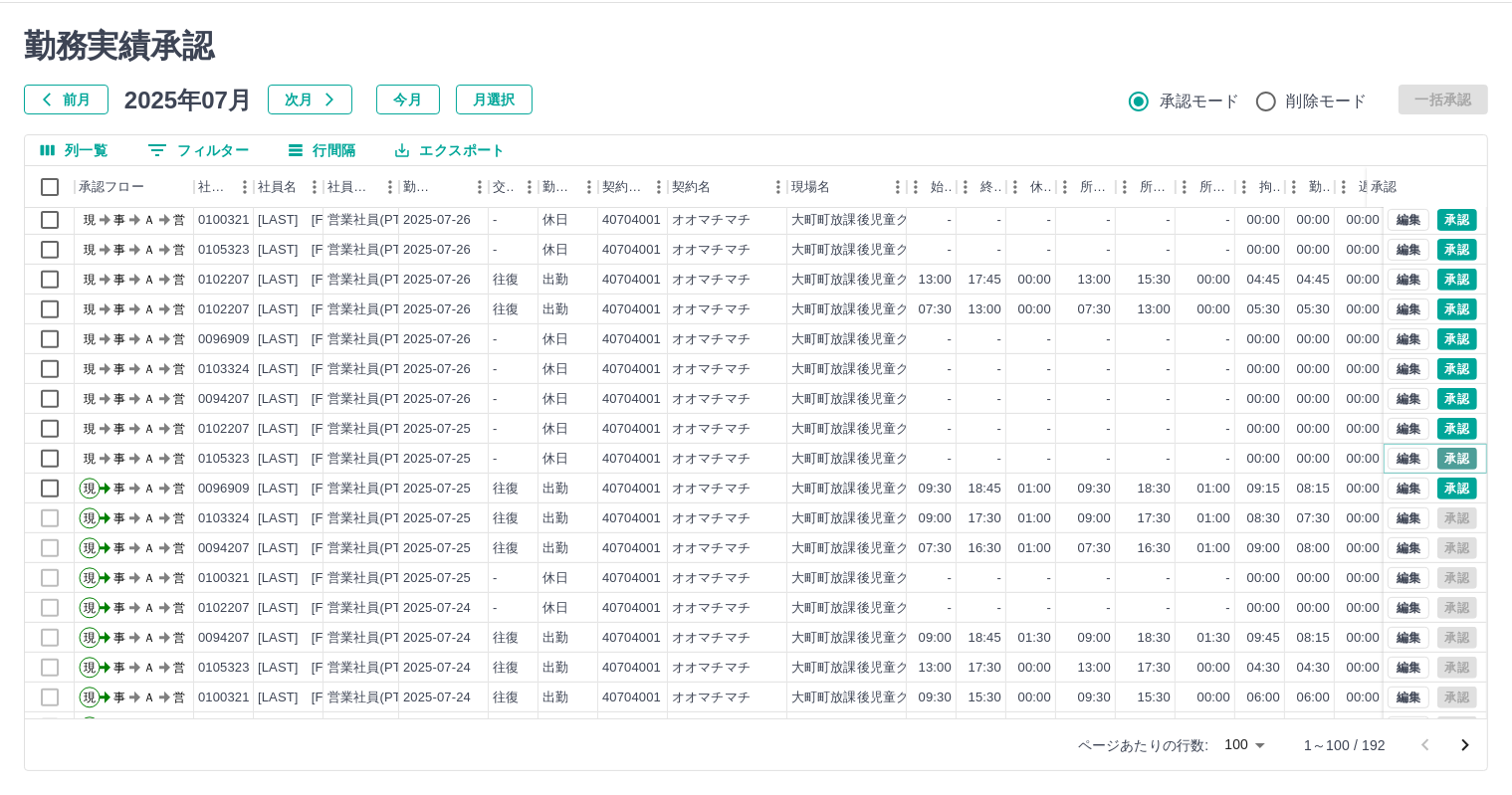 click on "承認" at bounding box center [1457, 459] 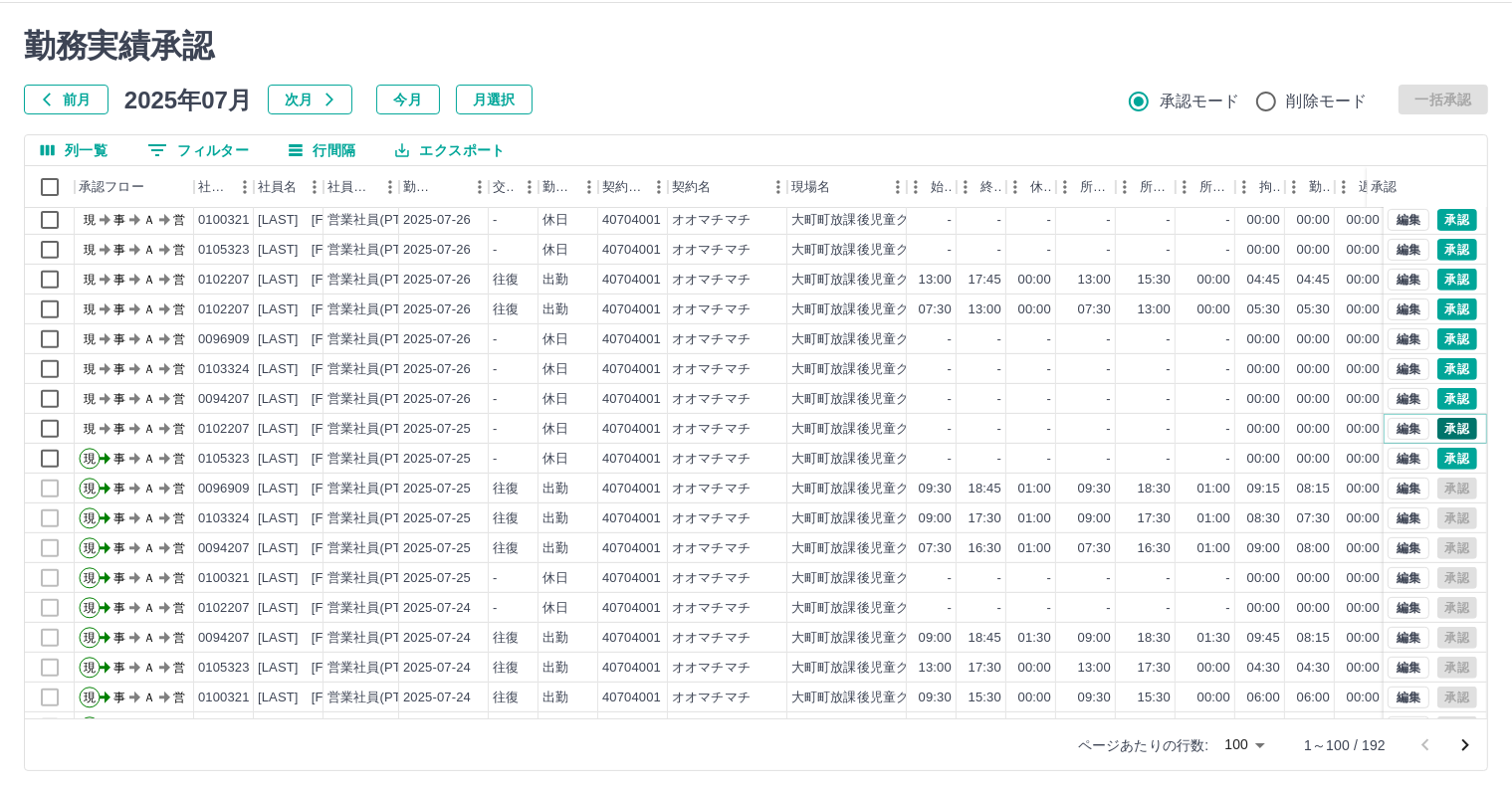 click on "承認" at bounding box center [1457, 429] 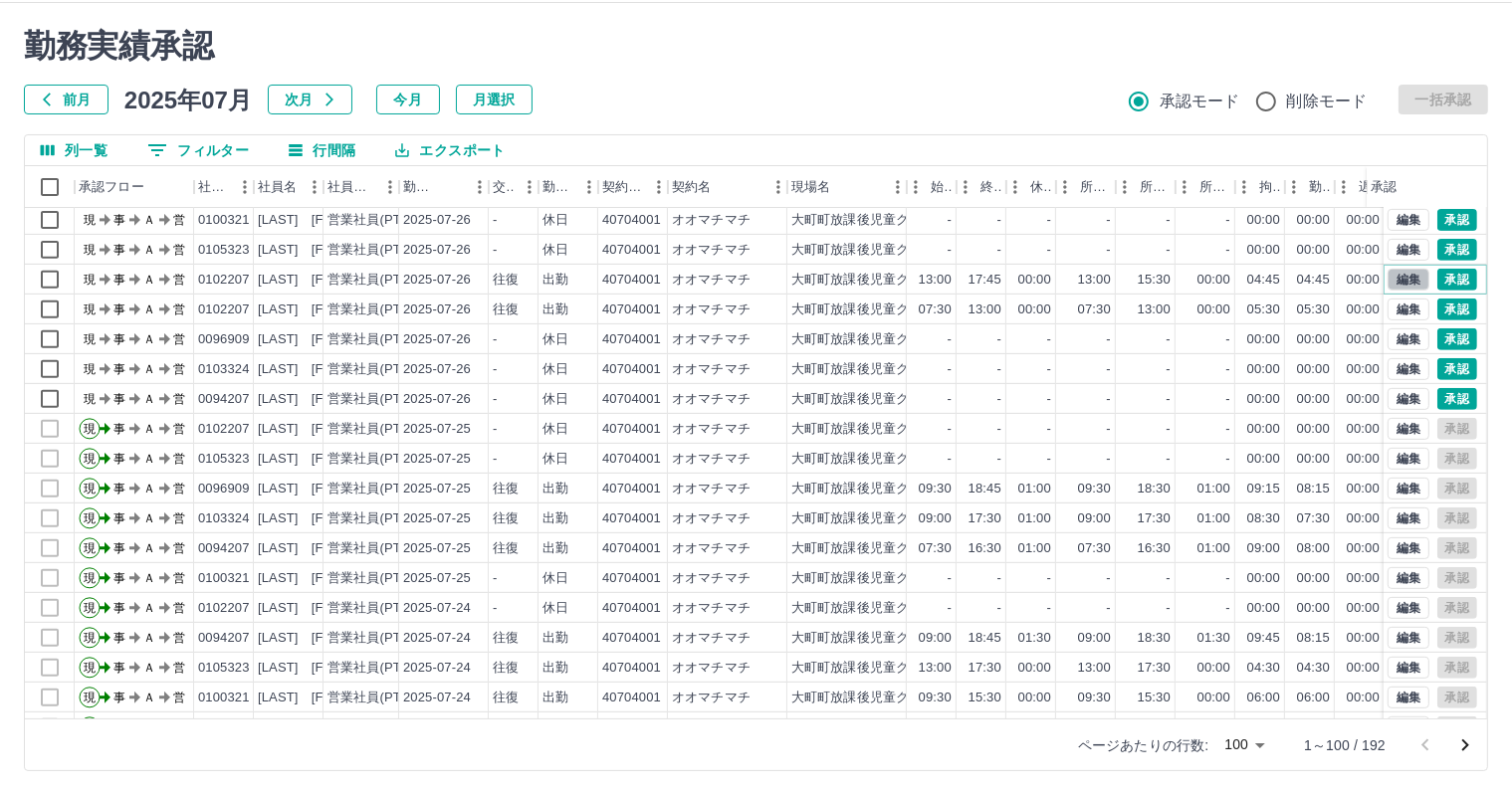 click on "編集" at bounding box center (1408, 280) 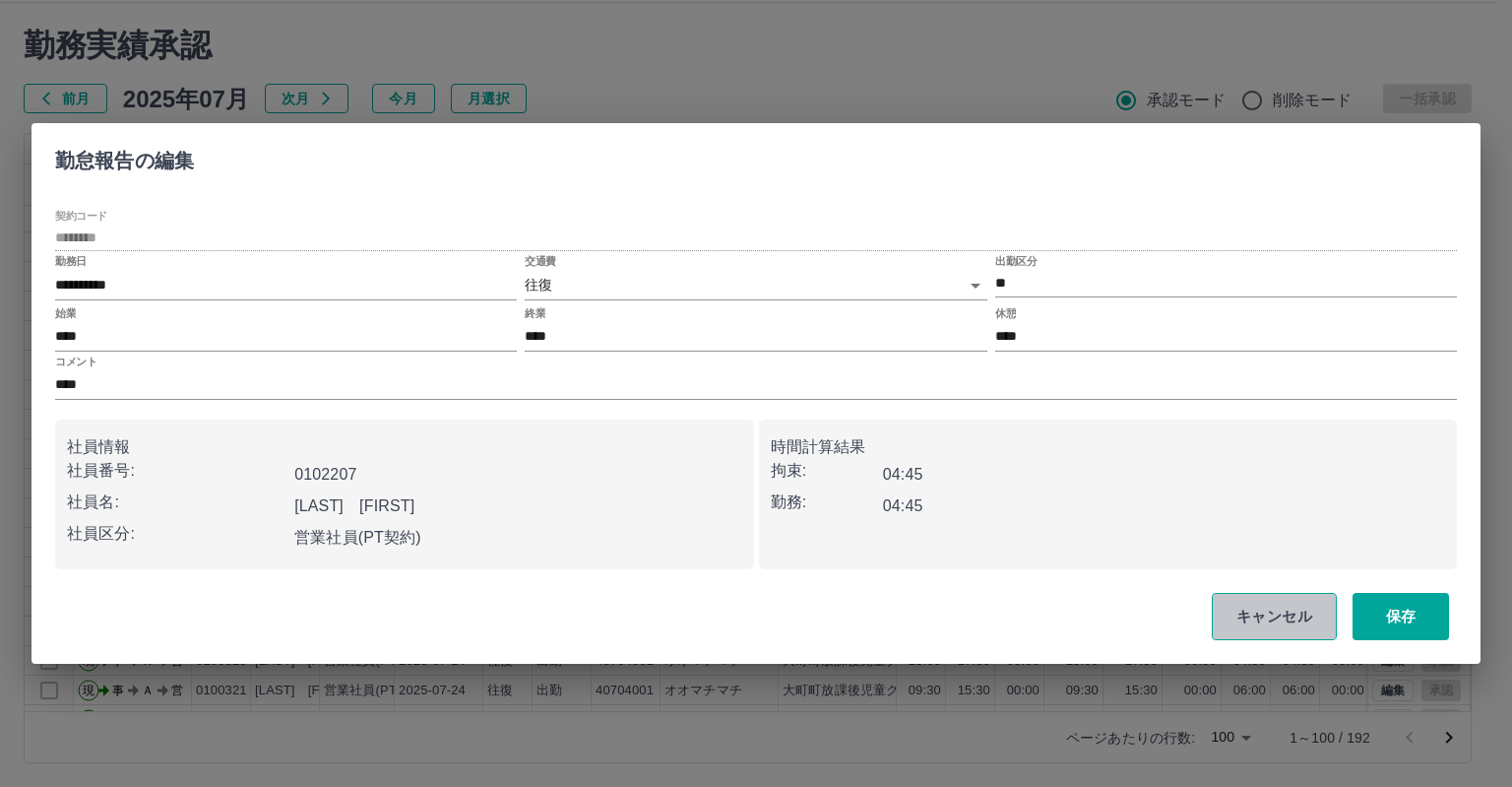 click on "キャンセル" at bounding box center (1274, 617) 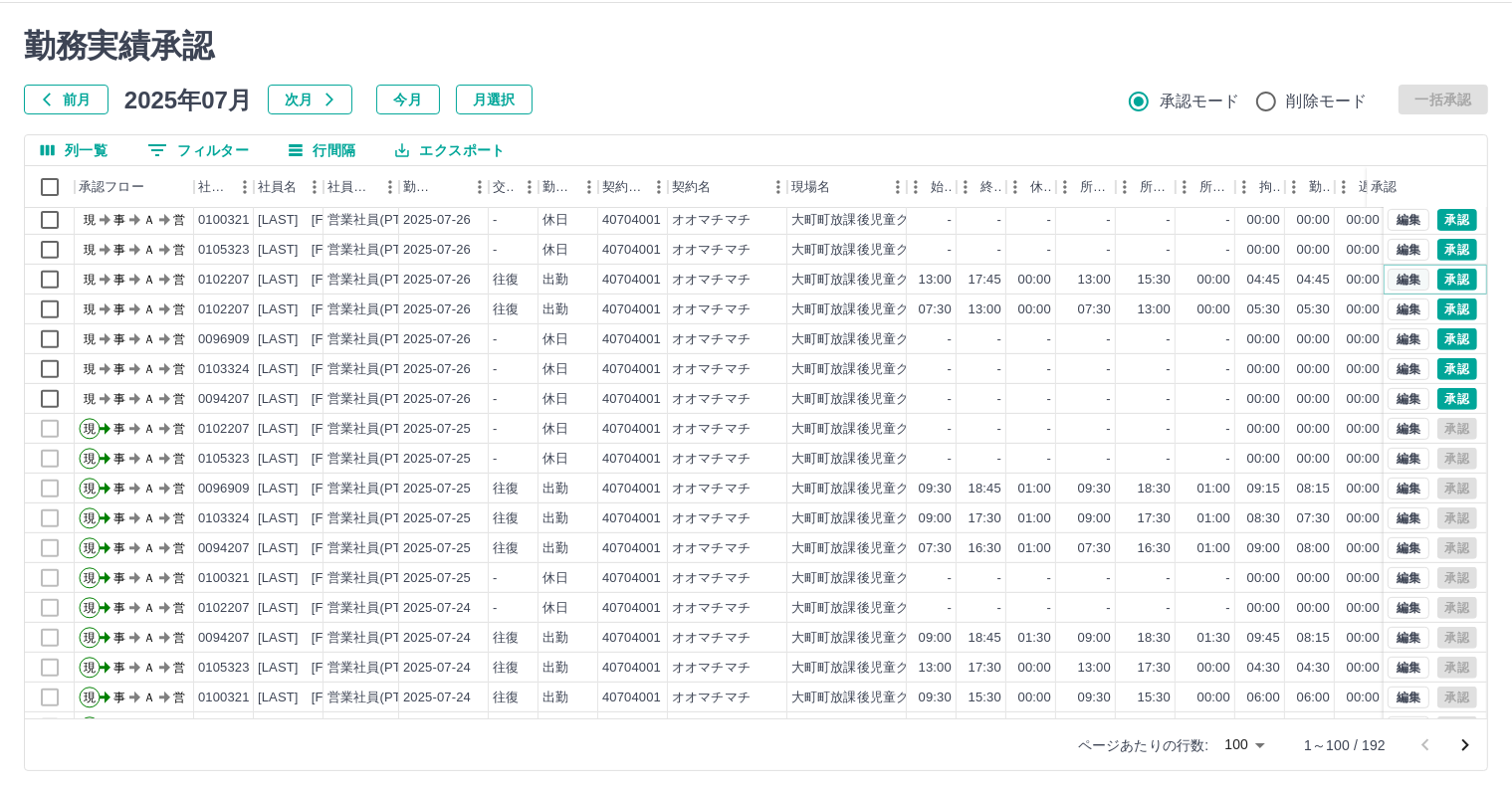 click on "編集" at bounding box center [1408, 280] 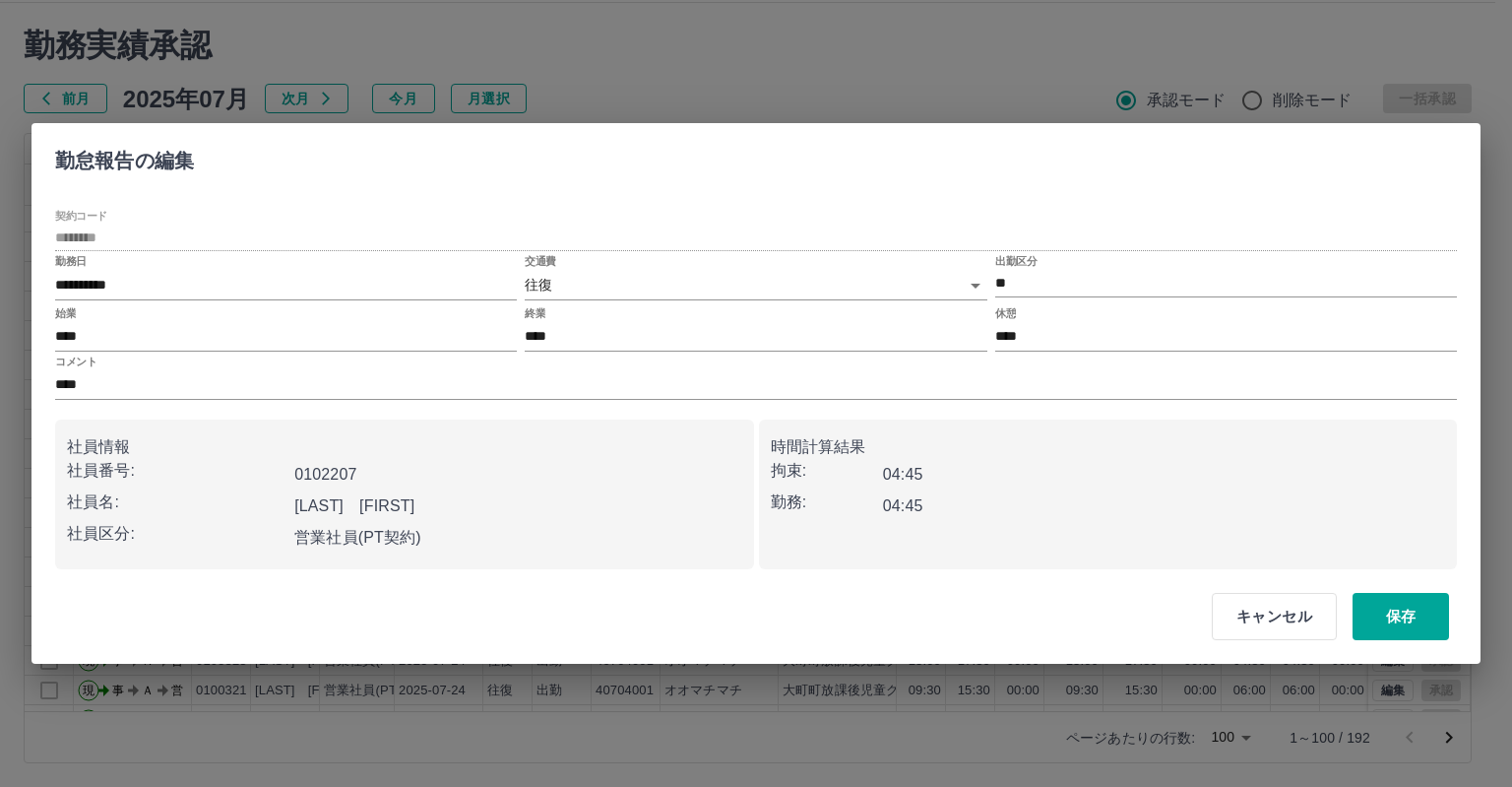 click on "SDH勤怠 [LAST] [FIRST] 勤務実績承認 前月 2025年07月 次月 今月 月選択 承認モード 削除モード 一括承認 列一覧 0 フィルター 行間隔 エクスポート 承認フロー 社員番号 社員名 社員区分 勤務日 交通費 勤務区分 契約コード 契約名 現場名 始業 終業 休憩 所定開始 所定終業所定休憩 拘束 勤務 遅刻等 コメント ステータス 承認 現 事 Ａ 営 0100321 [LAST]　[FIRST] 営業社員(PT契約) 2025-07-27  -  法定休 40704001 [CITY] [CITY]放課後児童クラブ・わかば学級1 - - - - - - 00:00 00:00 00:00 現場責任者承認待 現 事 Ａ 営 0105323 [LAST]　[FIRST] 営業社員(PT契約) 2025-07-27  -  法定休 40704001 [CITY] [CITY]放課後児童クラブ・わかば学級1 - - - - - - 00:00 00:00 00:00 現場責任者承認待 現 事 Ａ 営 0100321 [LAST]　[FIRST] 営業社員(PT契約) 2025-07-26  -  休日 40704001 [CITY] - - - - - - 00:00 00:00 00:00 現" at bounding box center (756, 370) 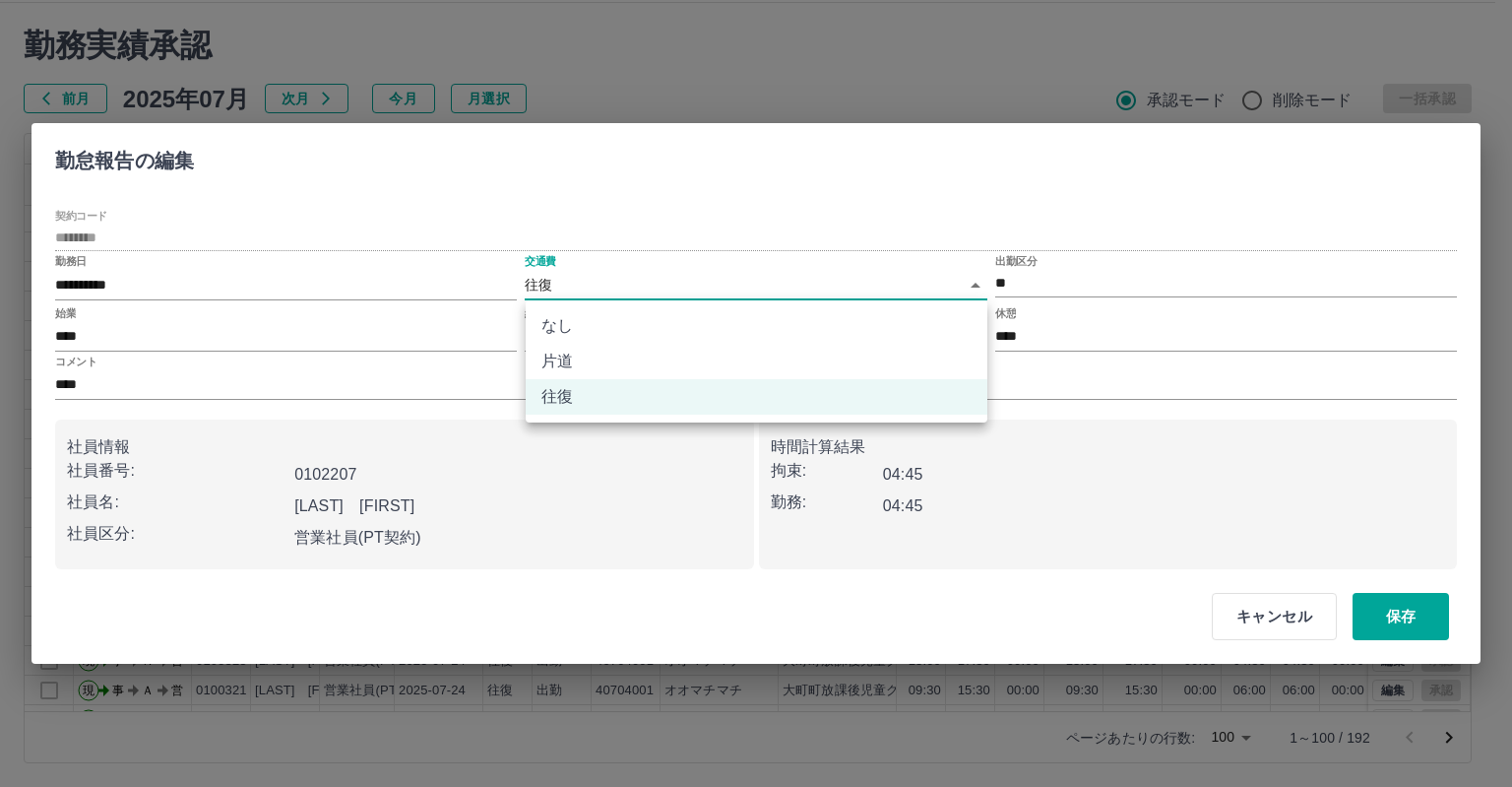 click at bounding box center (756, 393) 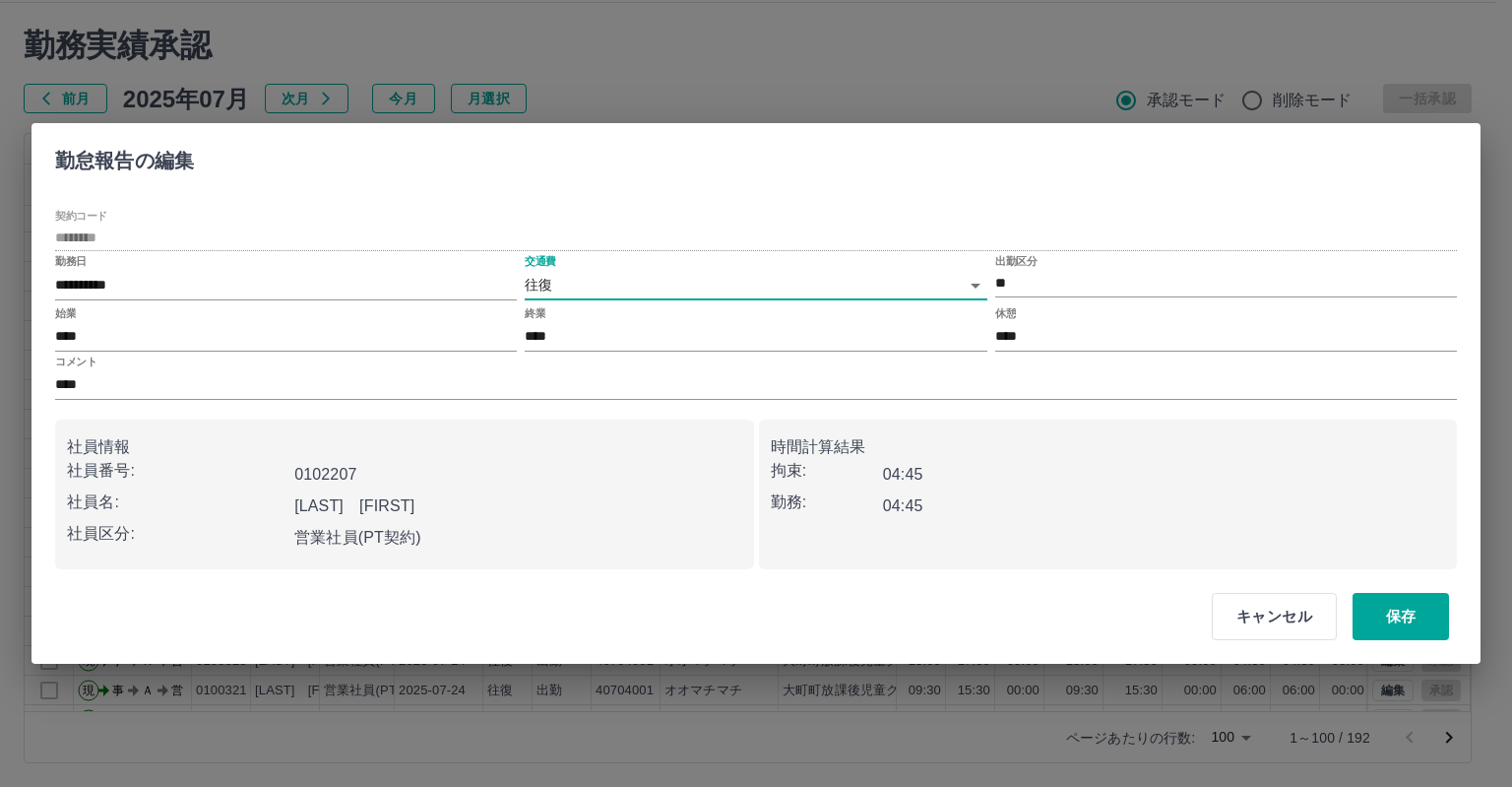 click on "**********" at bounding box center (285, 279) 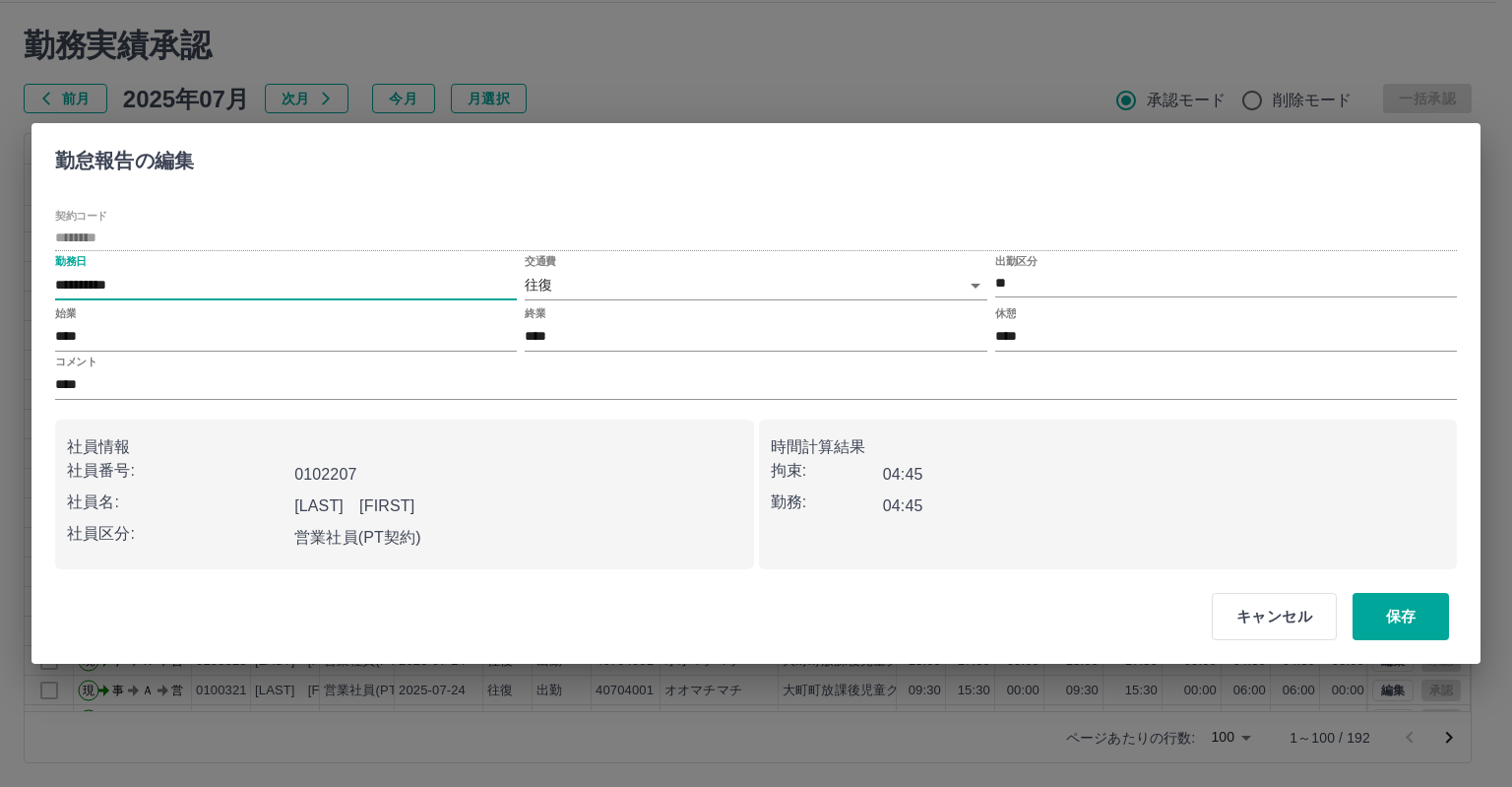 click on "**********" at bounding box center [285, 285] 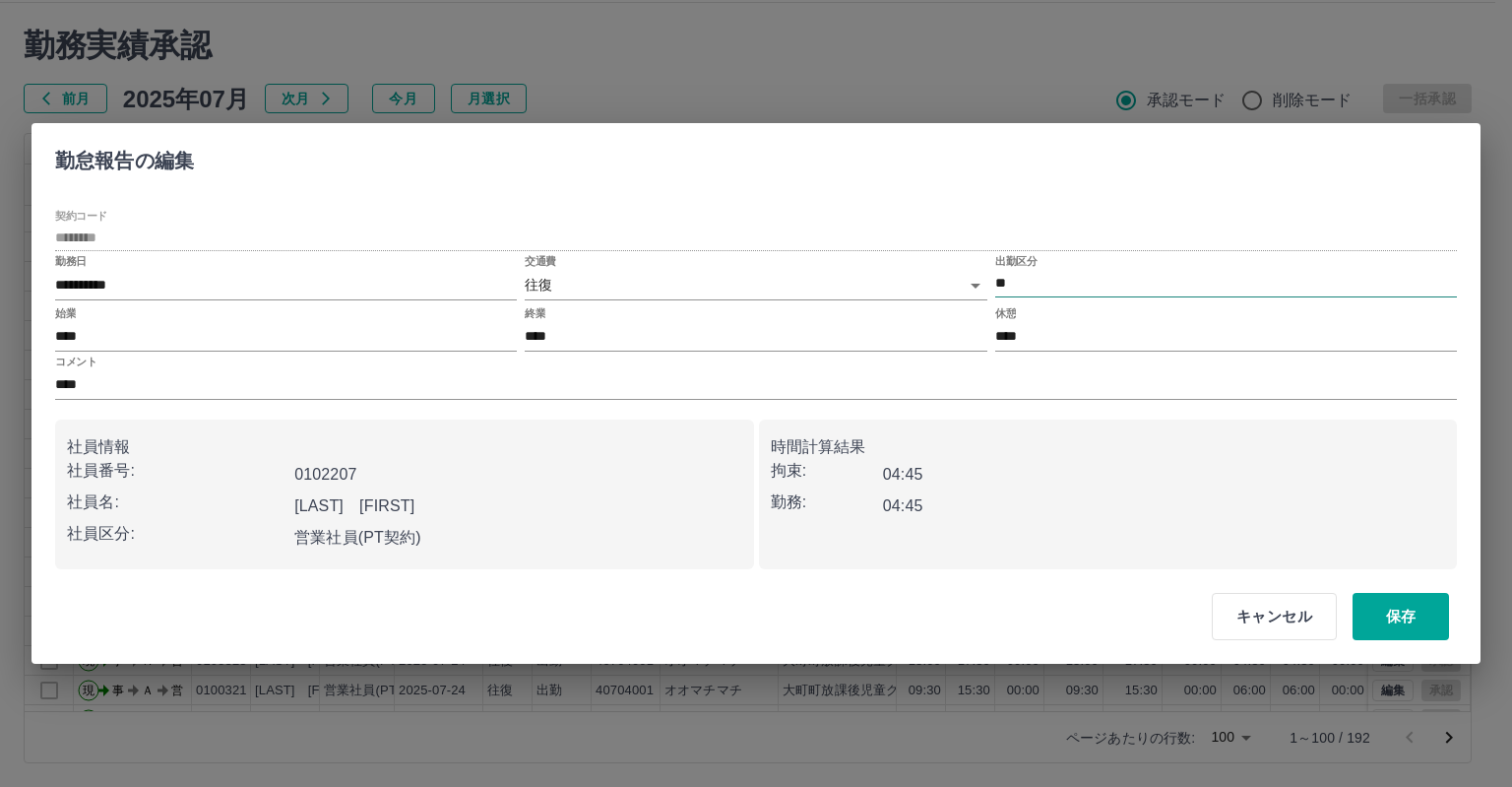 click on "**" at bounding box center [1226, 283] 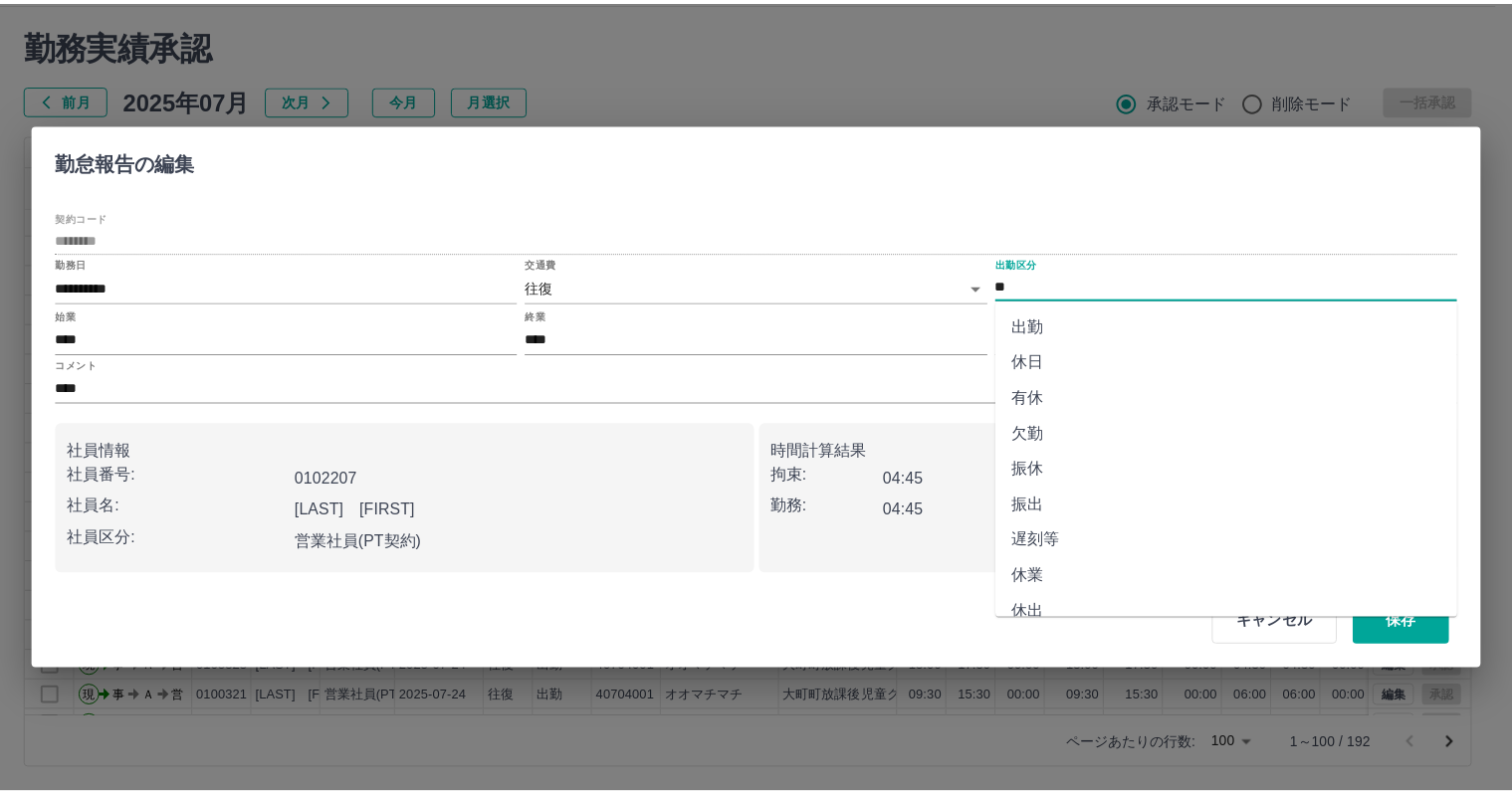 scroll, scrollTop: 342, scrollLeft: 0, axis: vertical 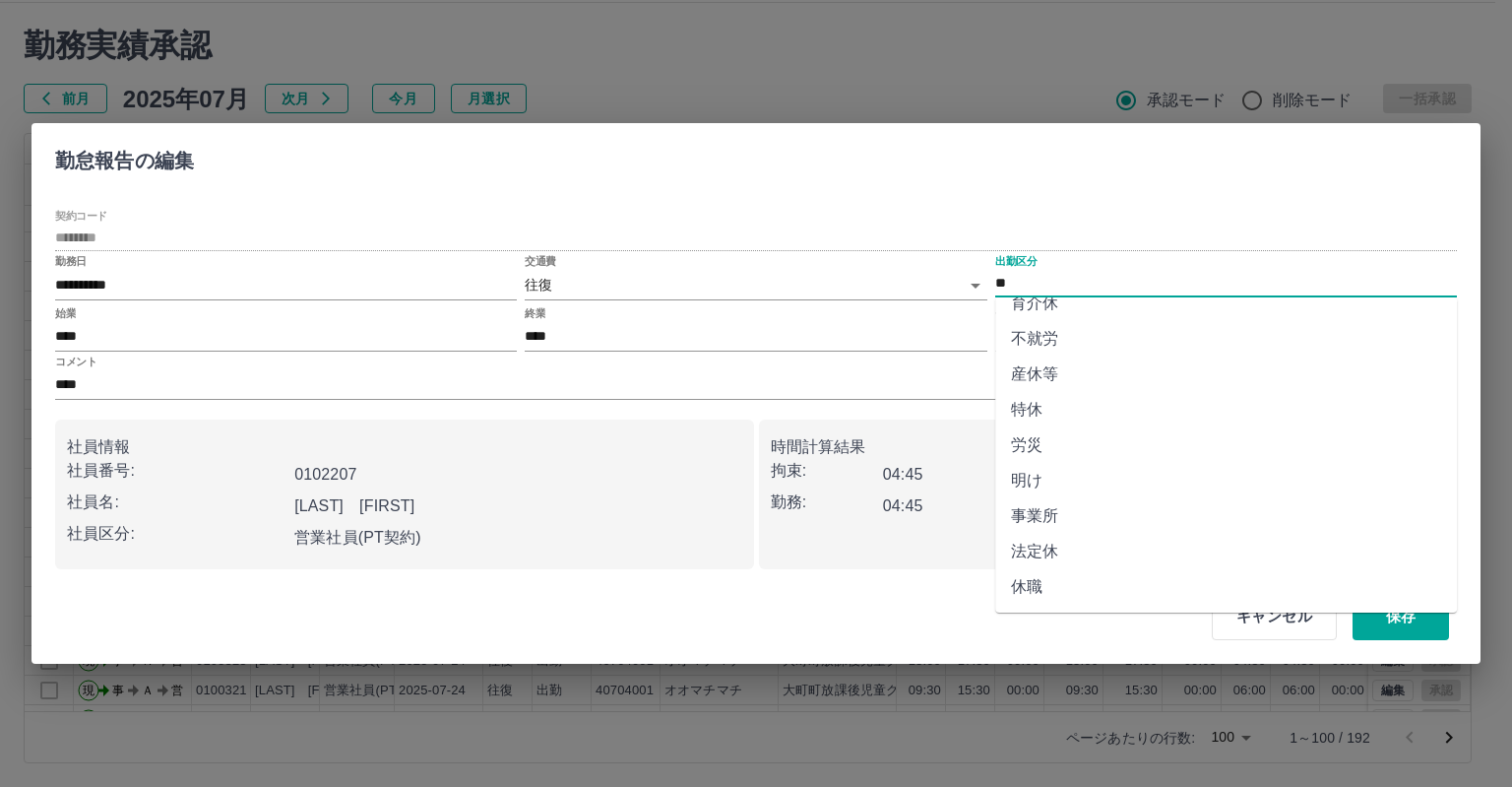 click on "法定休" at bounding box center [1226, 552] 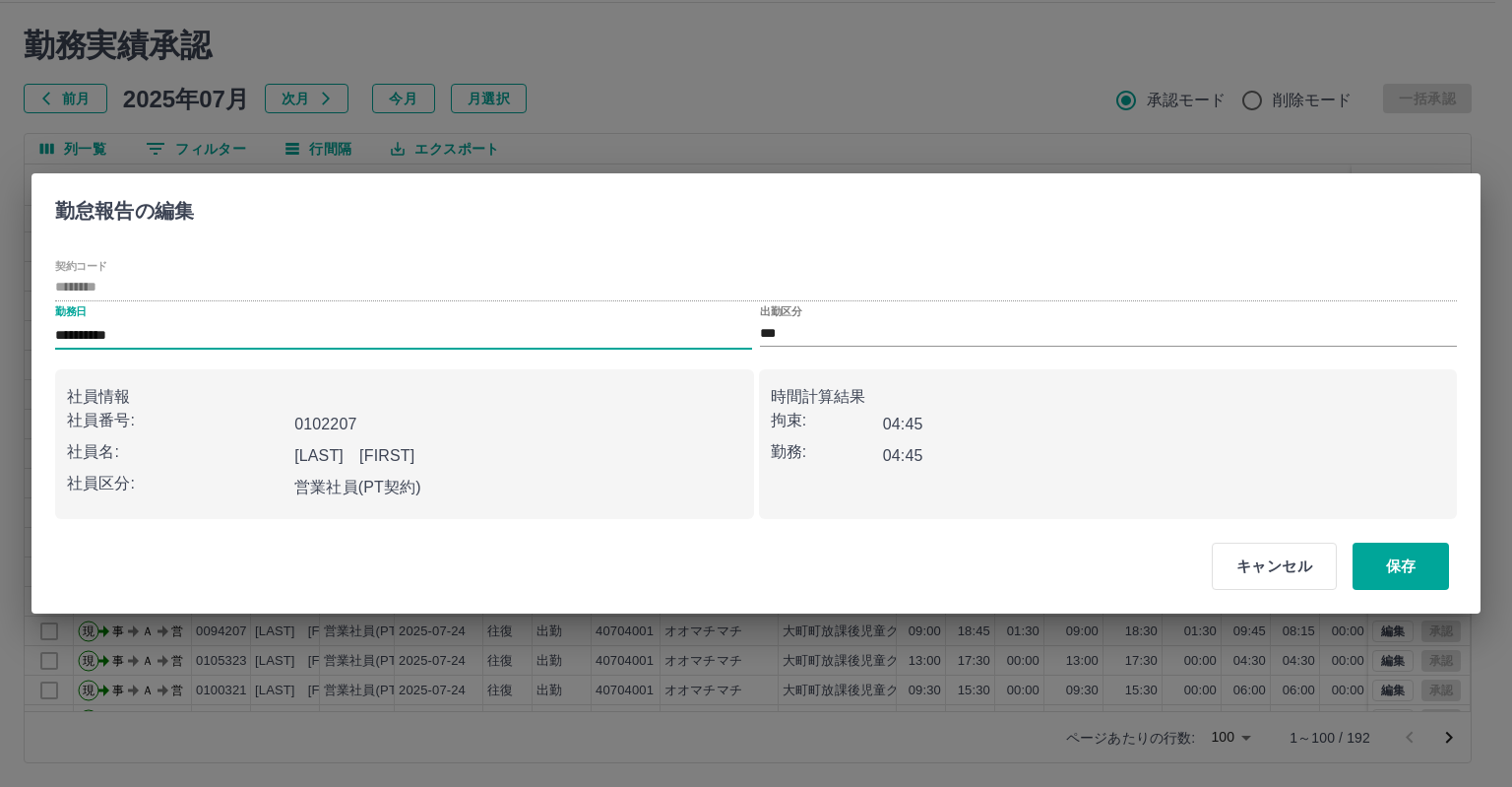 click on "**********" at bounding box center (404, 335) 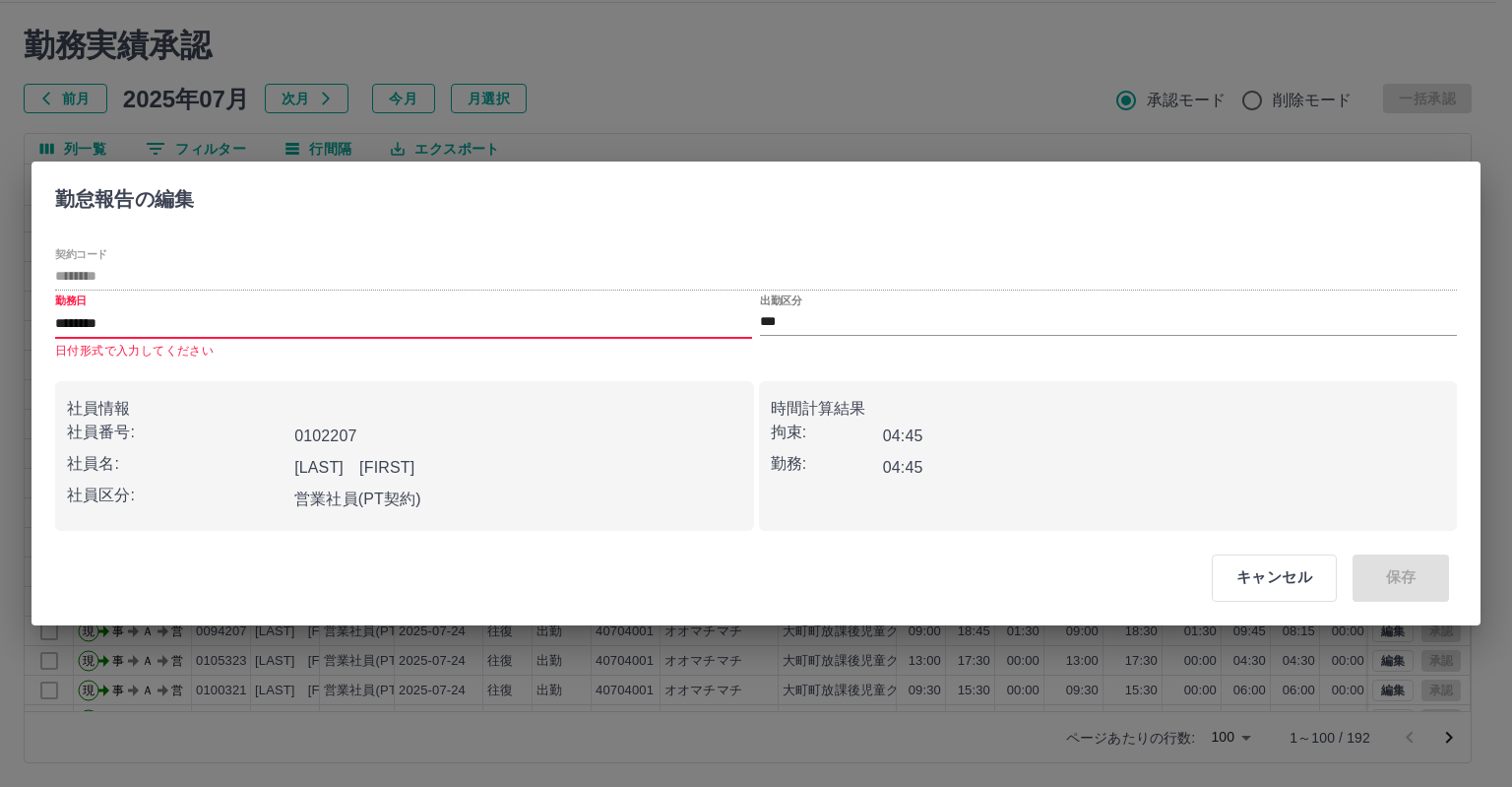 click on "********" at bounding box center [404, 324] 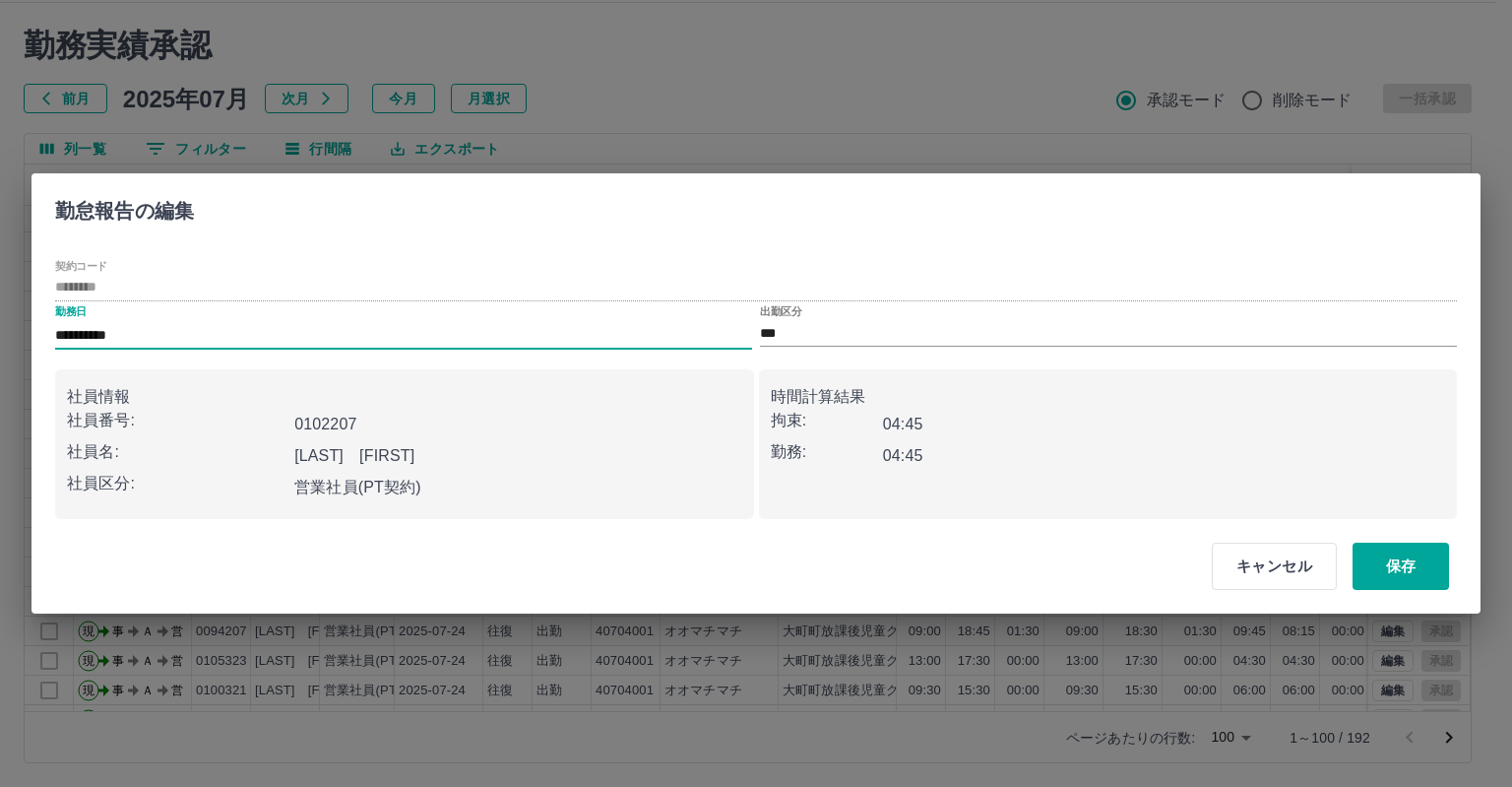 click on "**********" at bounding box center [404, 335] 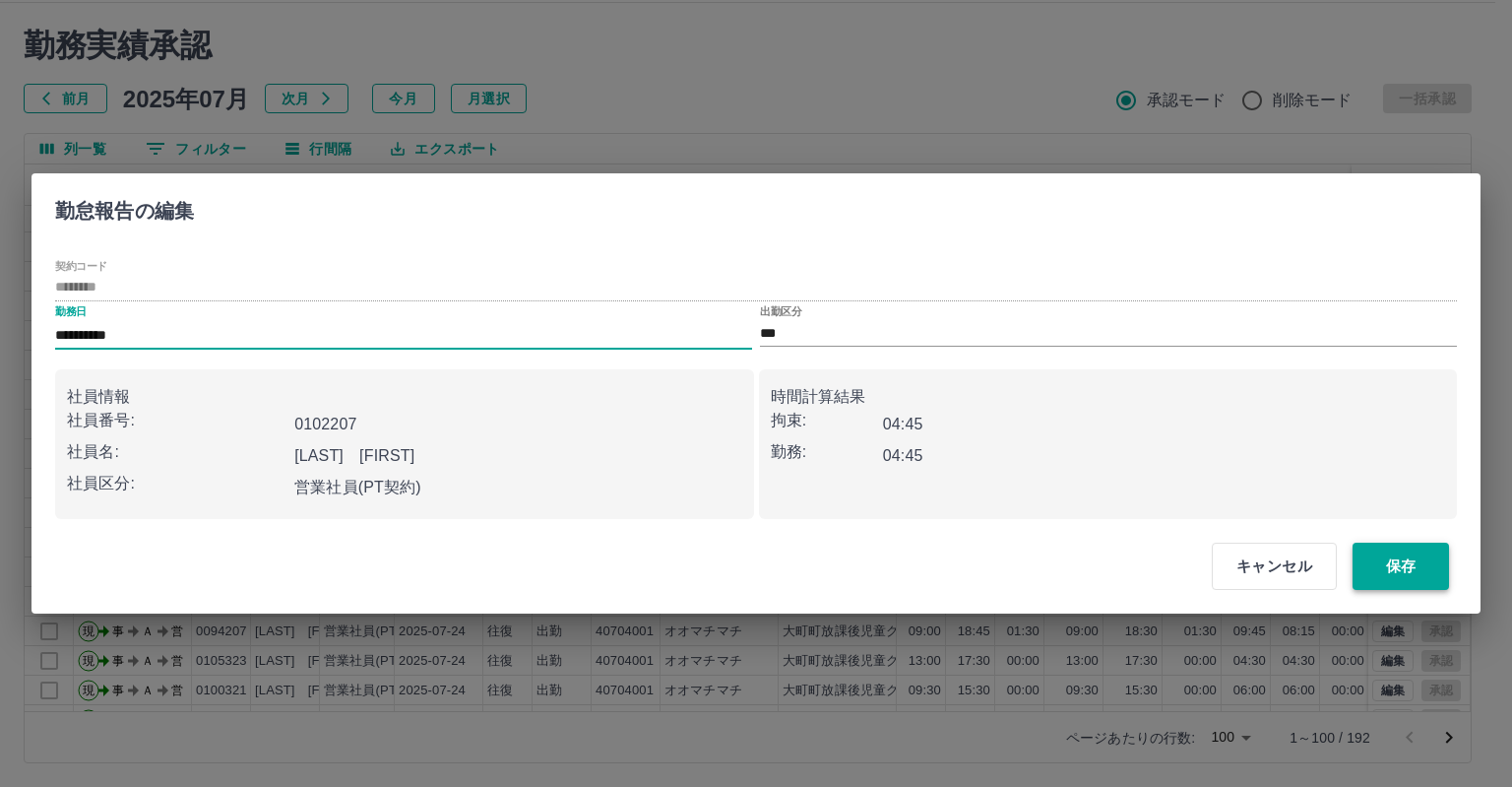 click on "保存" at bounding box center [1401, 566] 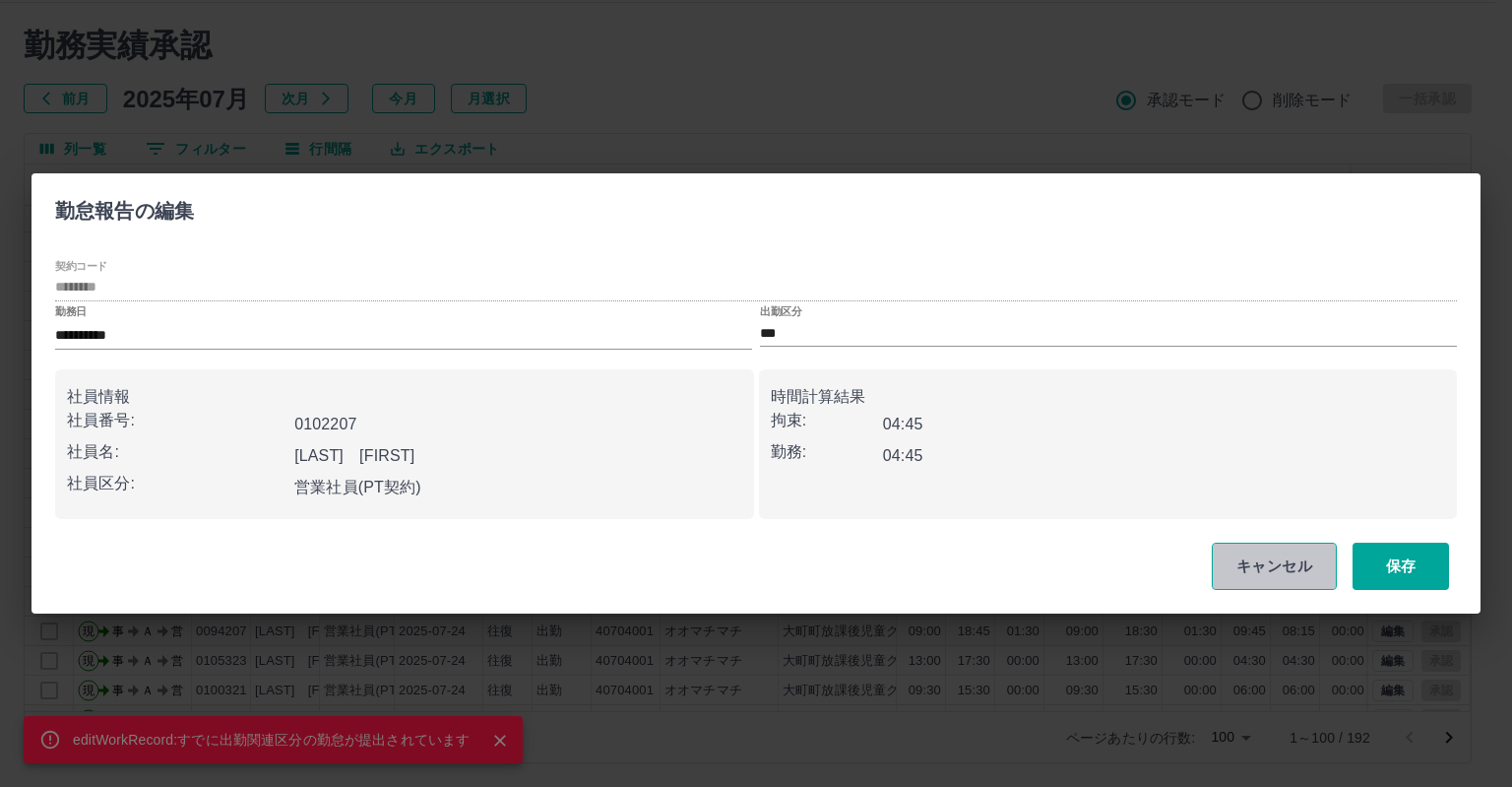 click on "キャンセル" at bounding box center [1274, 566] 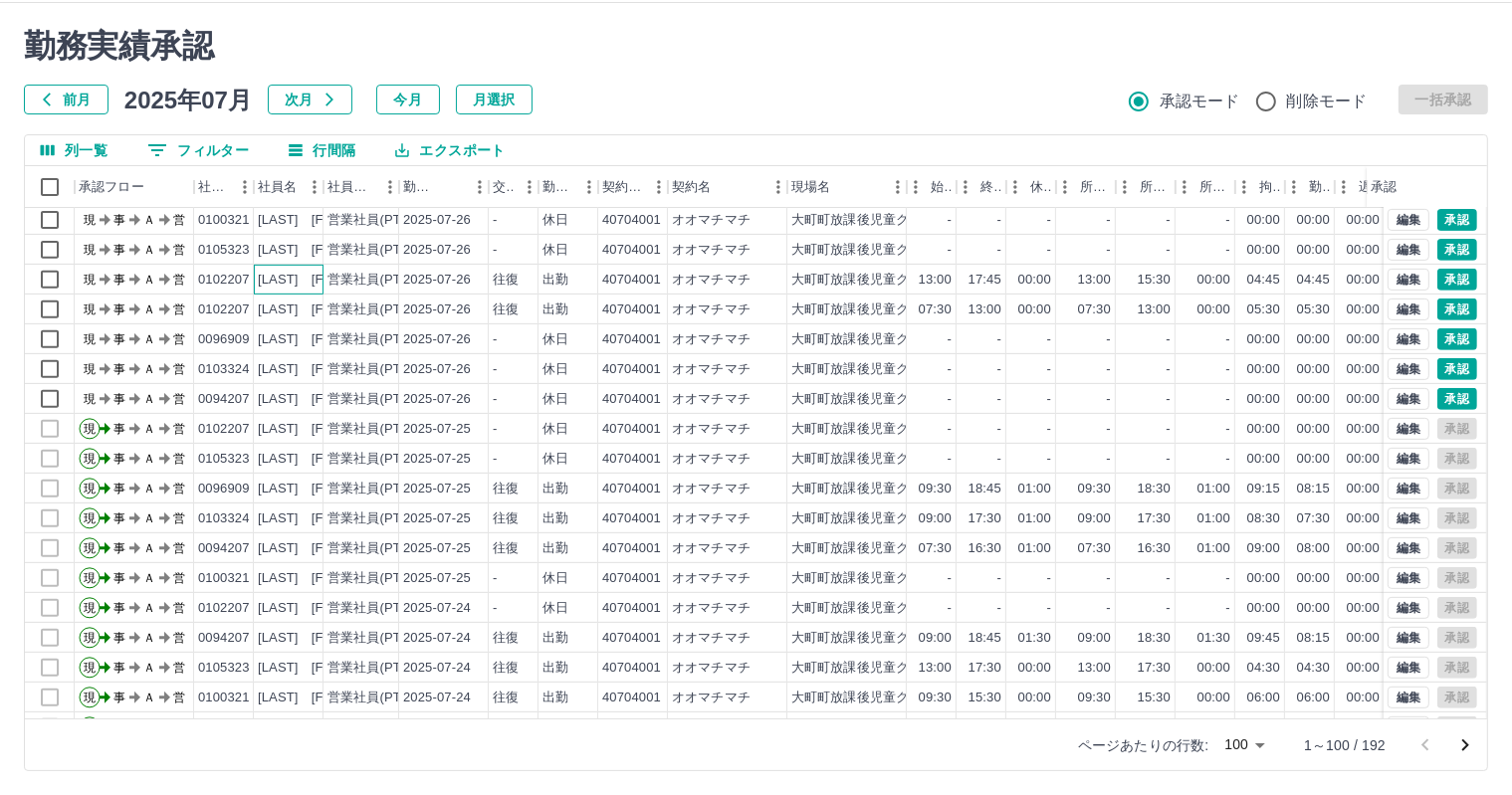 click on "[LAST]　[FIRST]" at bounding box center [308, 280] 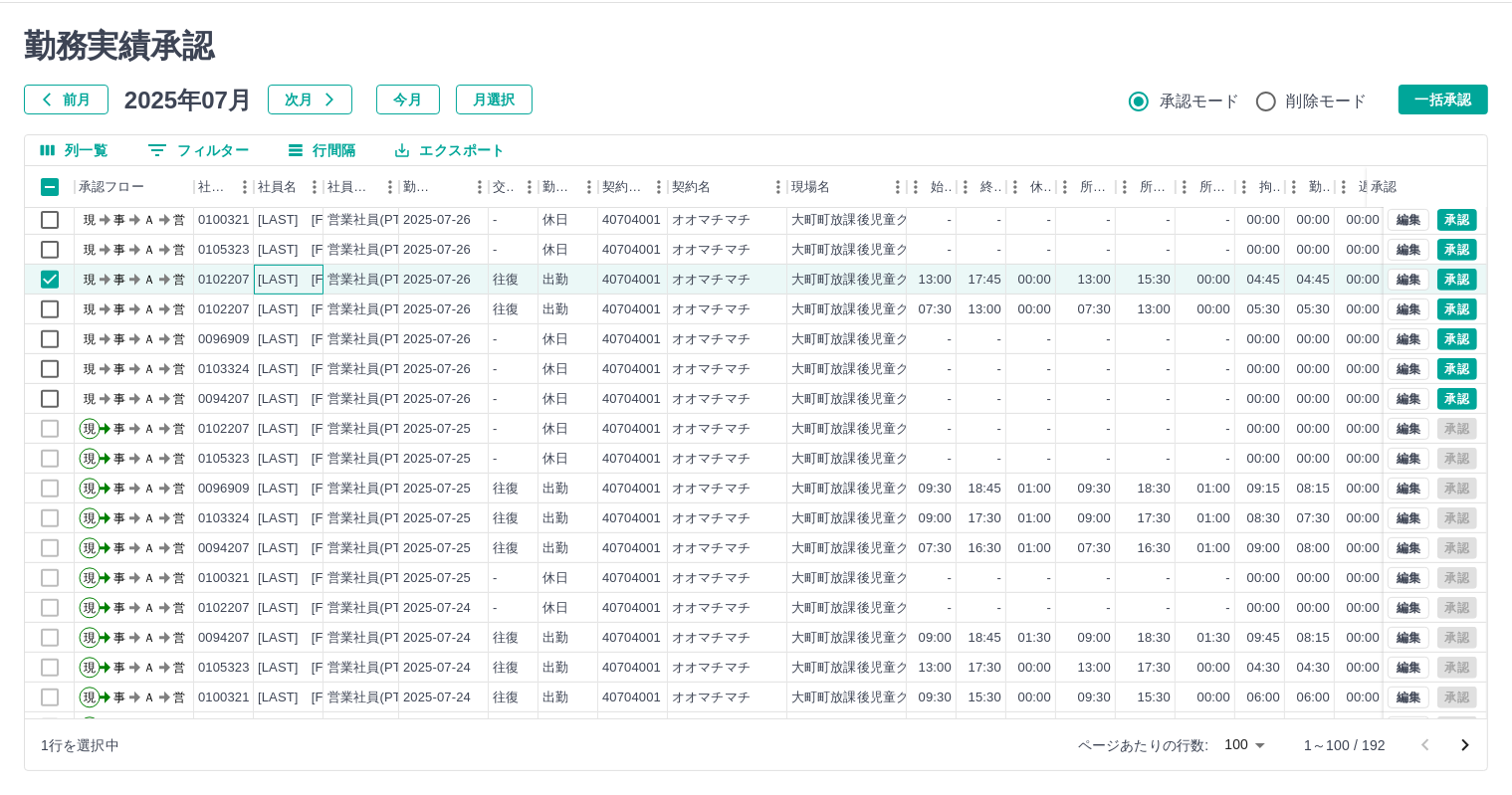 click on "[LAST]　[FIRST]" at bounding box center [308, 280] 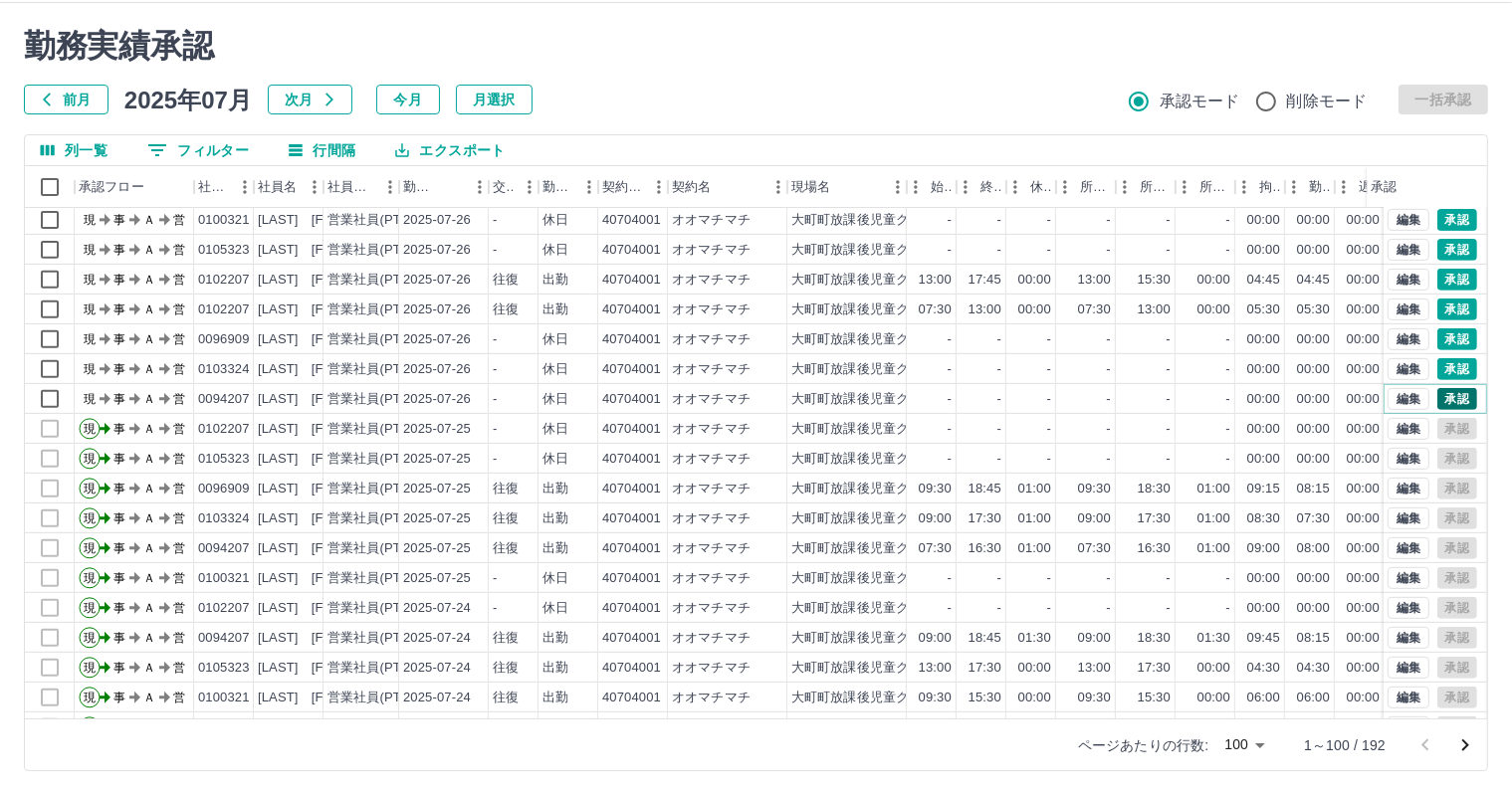 click on "承認" at bounding box center [1457, 399] 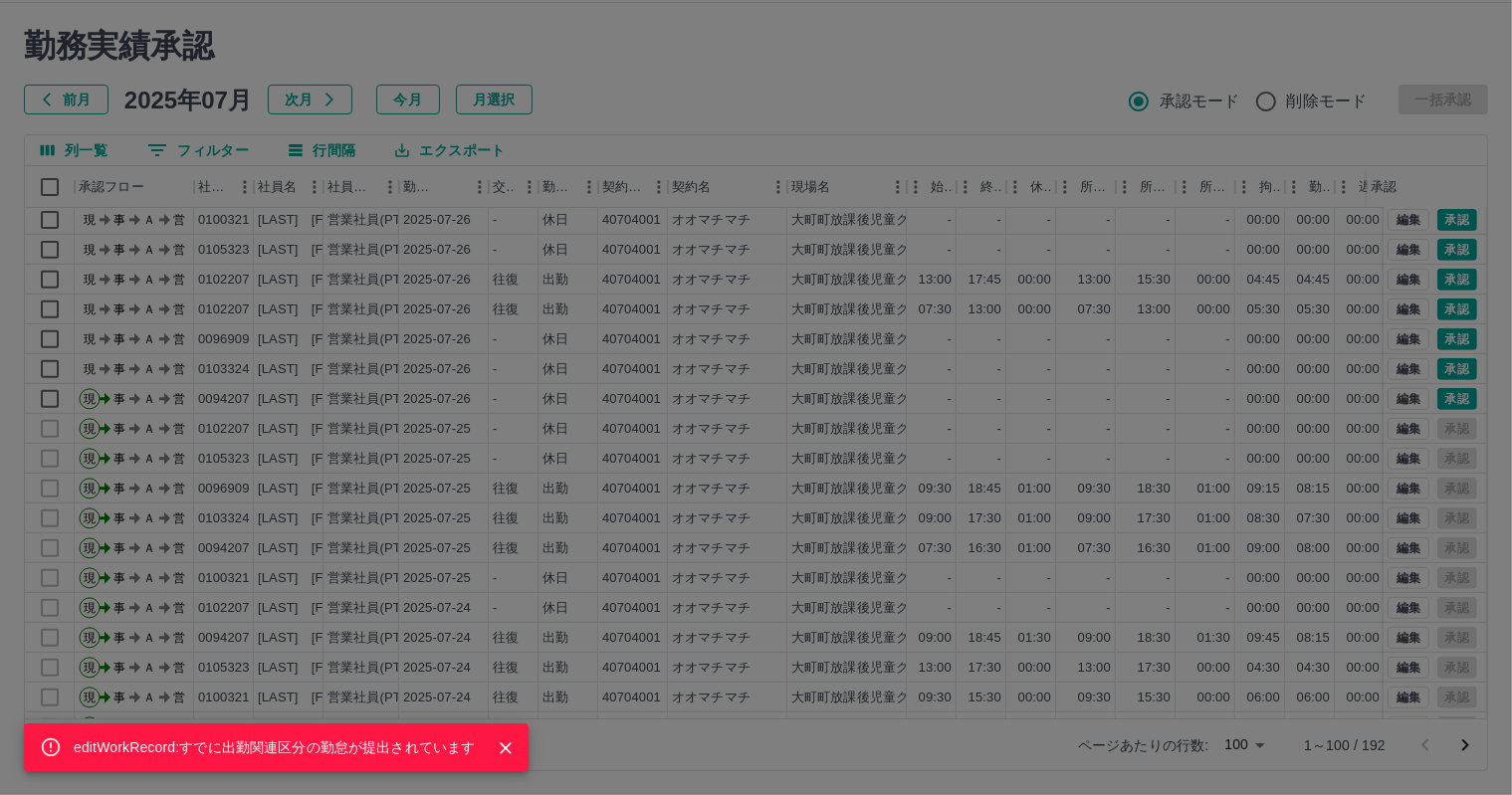 click on "editWorkRecord:すでに出勤関連区分の勤怠が提出されています" at bounding box center [274, 747] 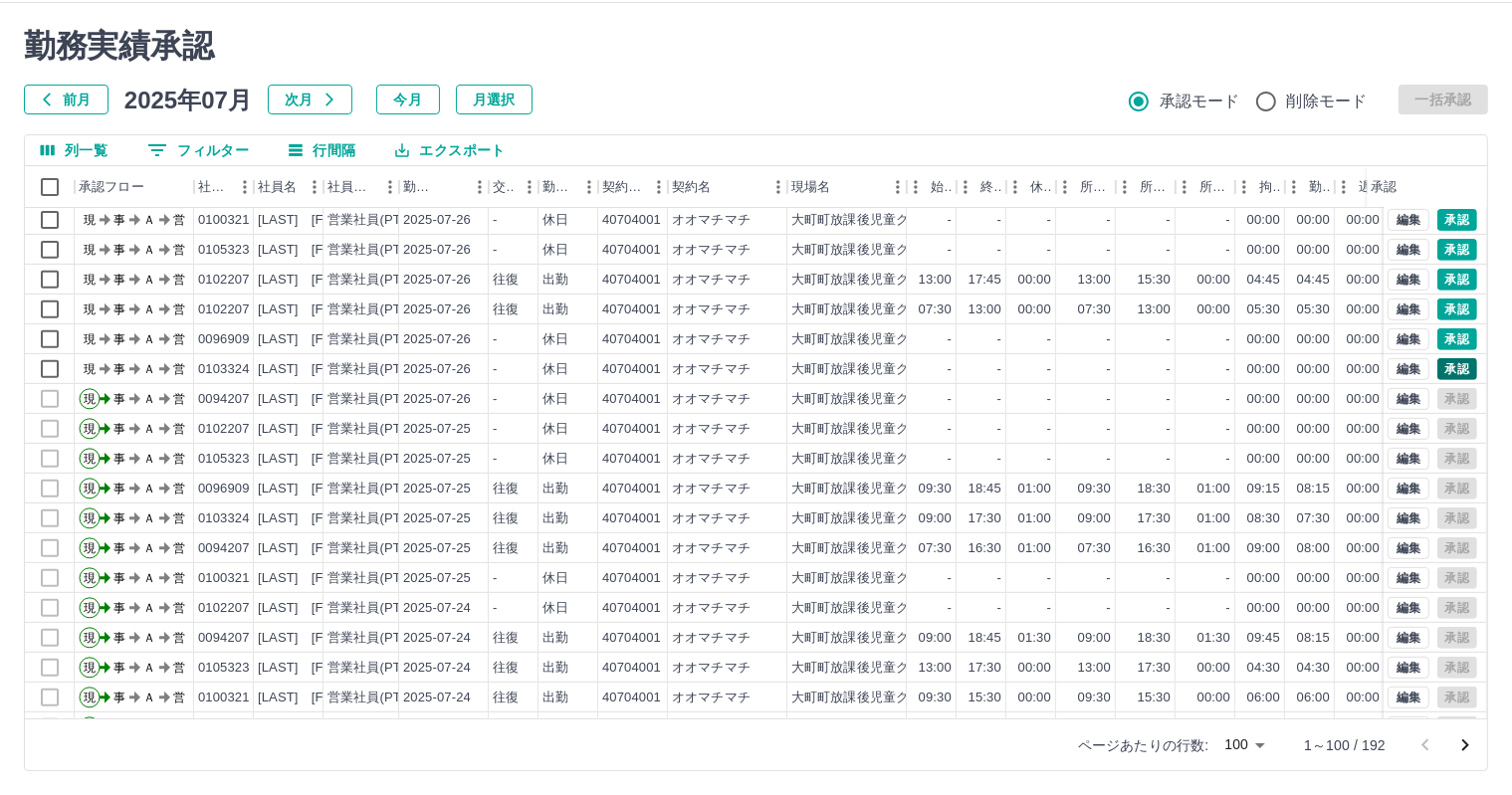 scroll, scrollTop: 633, scrollLeft: 0, axis: vertical 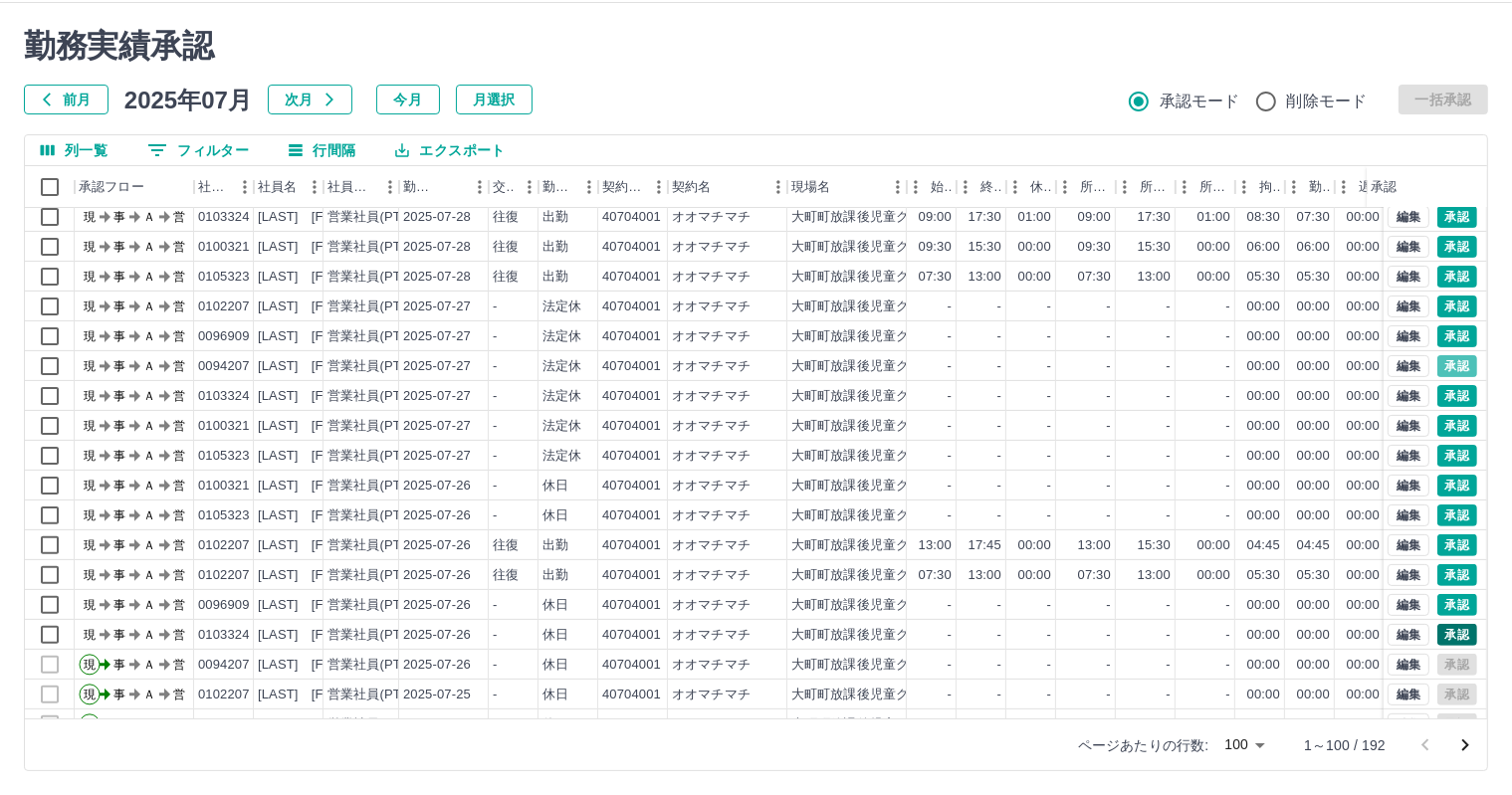 click on "承認" at bounding box center [1457, 366] 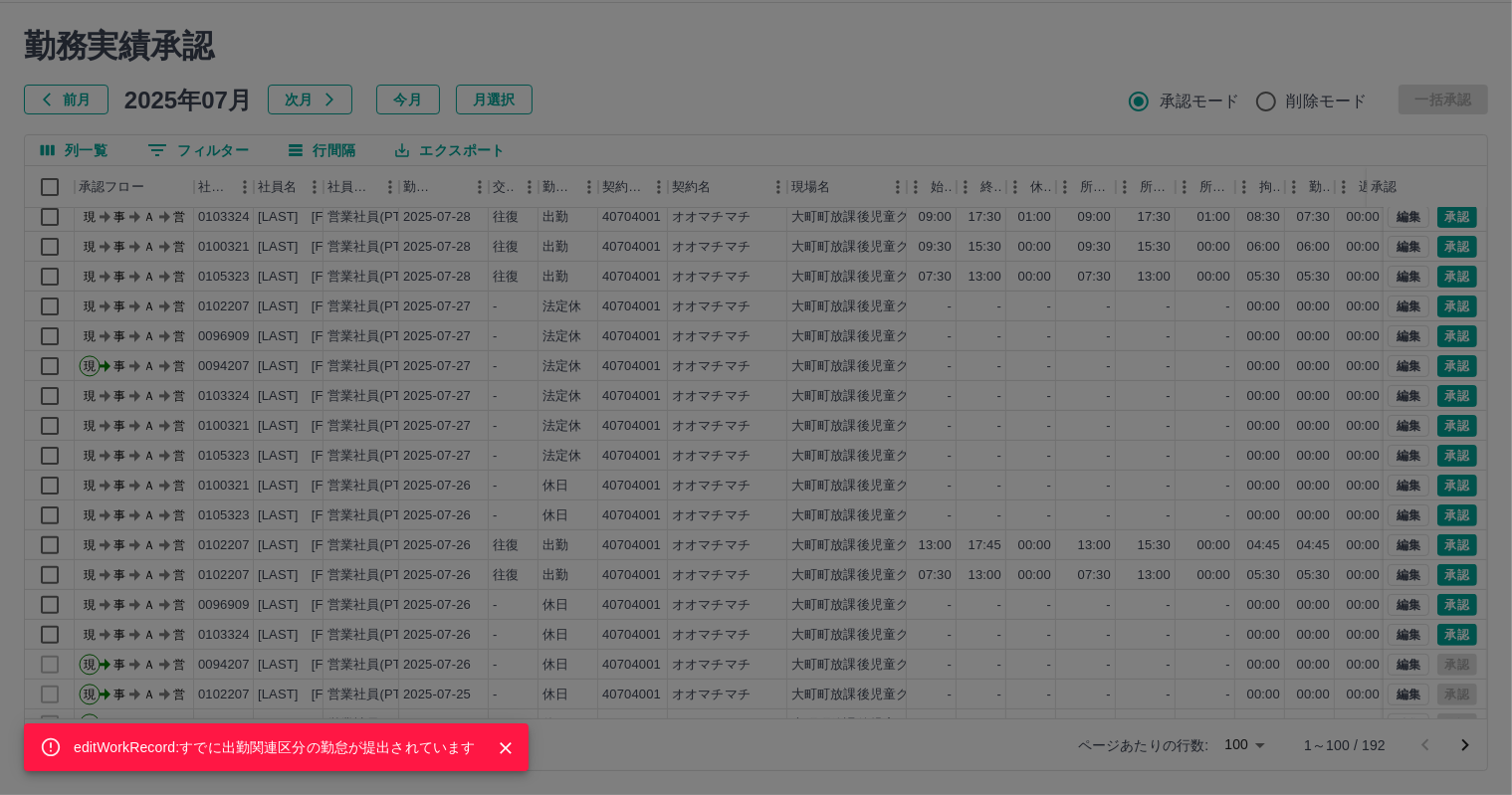click on "editWorkRecord:すでに出勤関連区分の勤怠が提出されています" at bounding box center (756, 397) 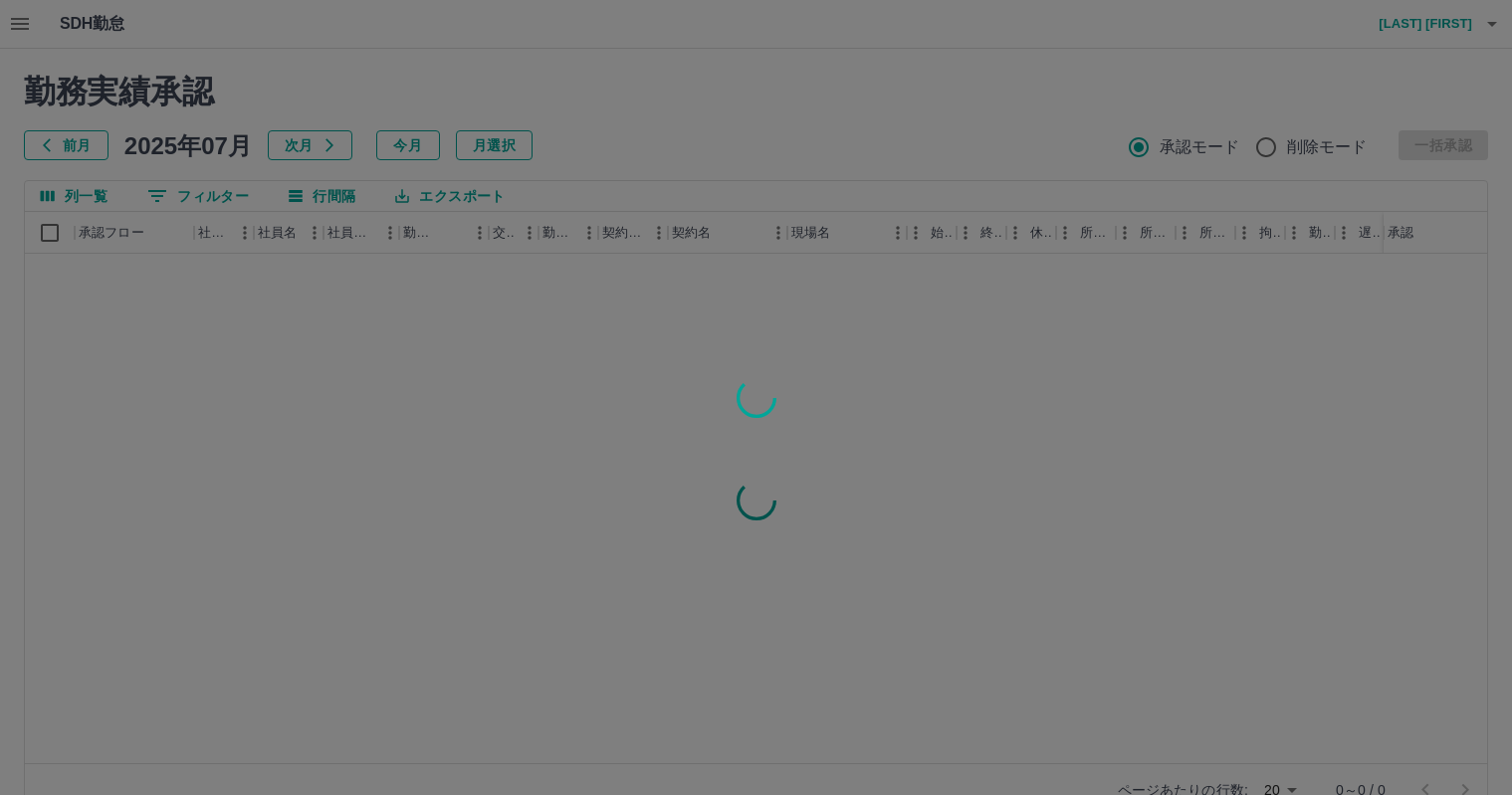 scroll, scrollTop: 46, scrollLeft: 0, axis: vertical 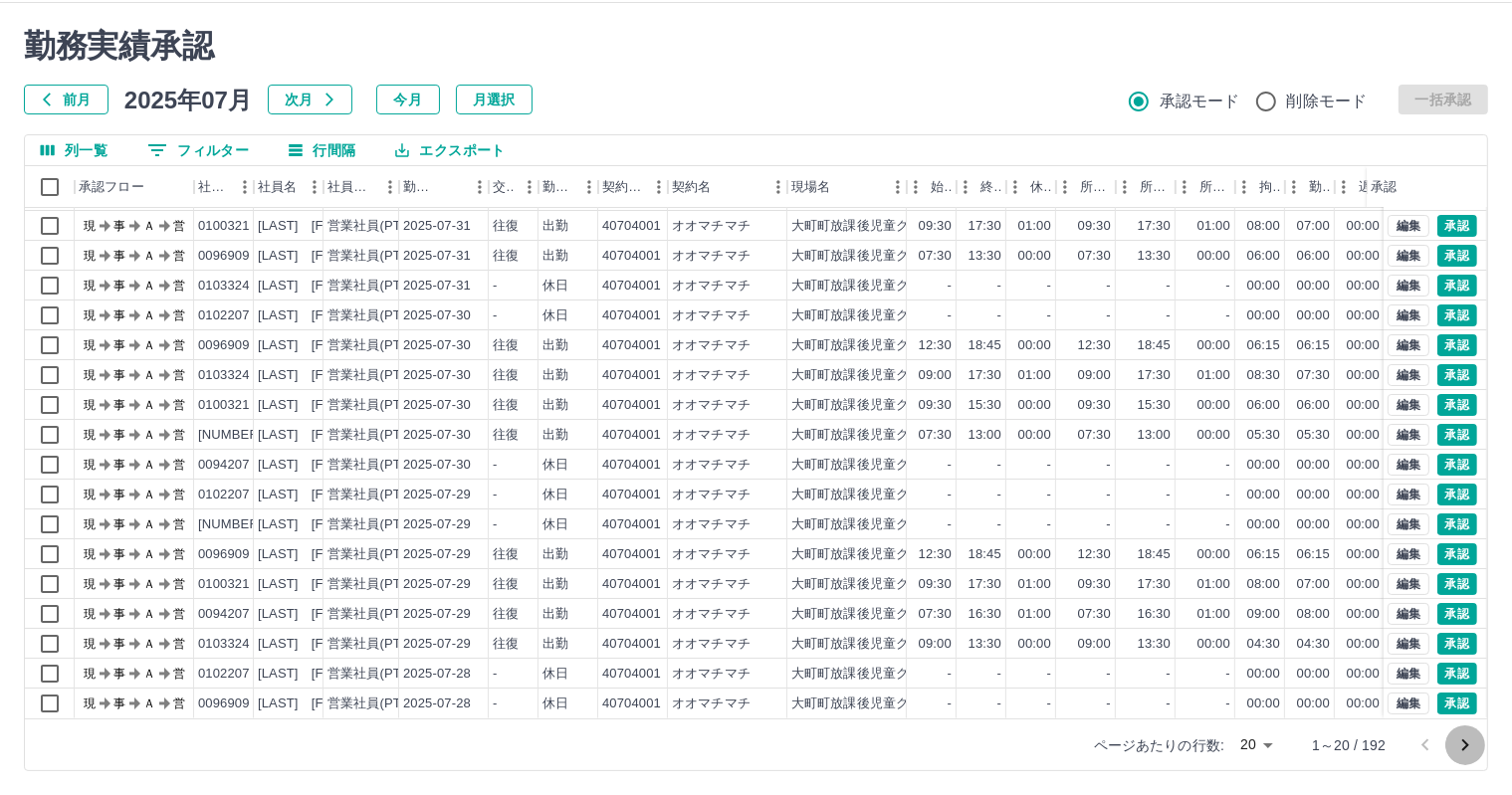 click 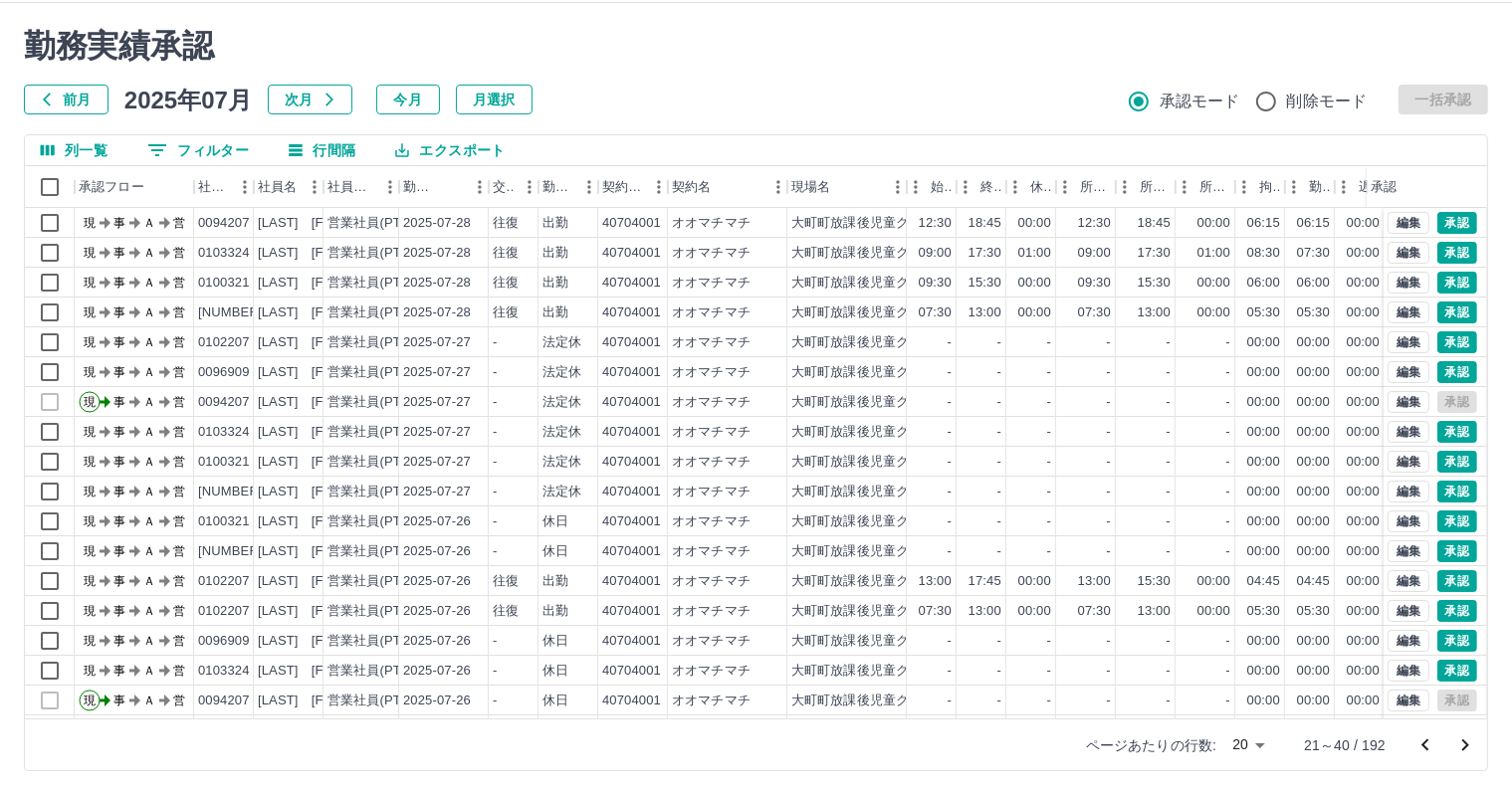 scroll, scrollTop: 102, scrollLeft: 0, axis: vertical 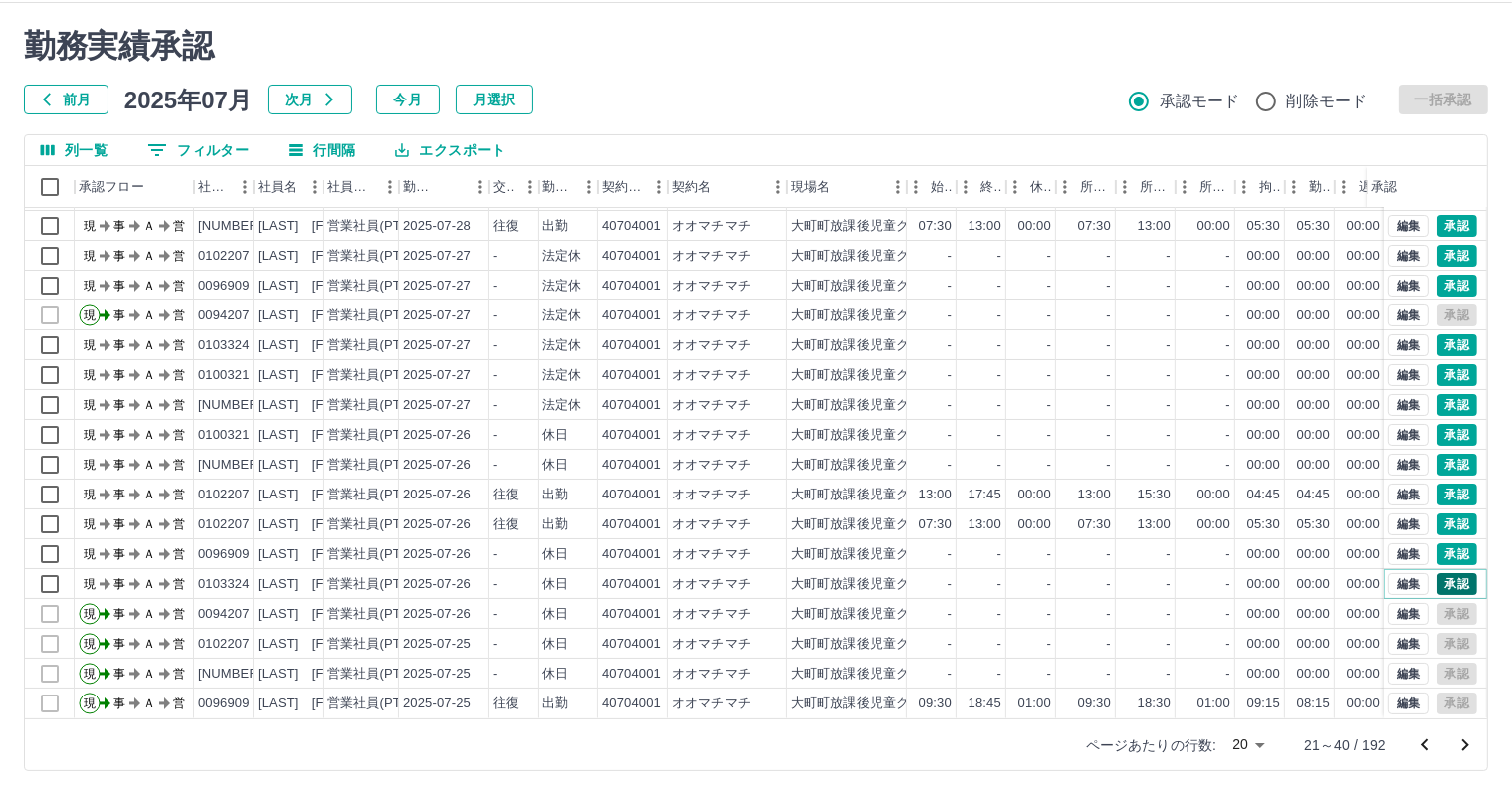 click on "承認" at bounding box center (1457, 584) 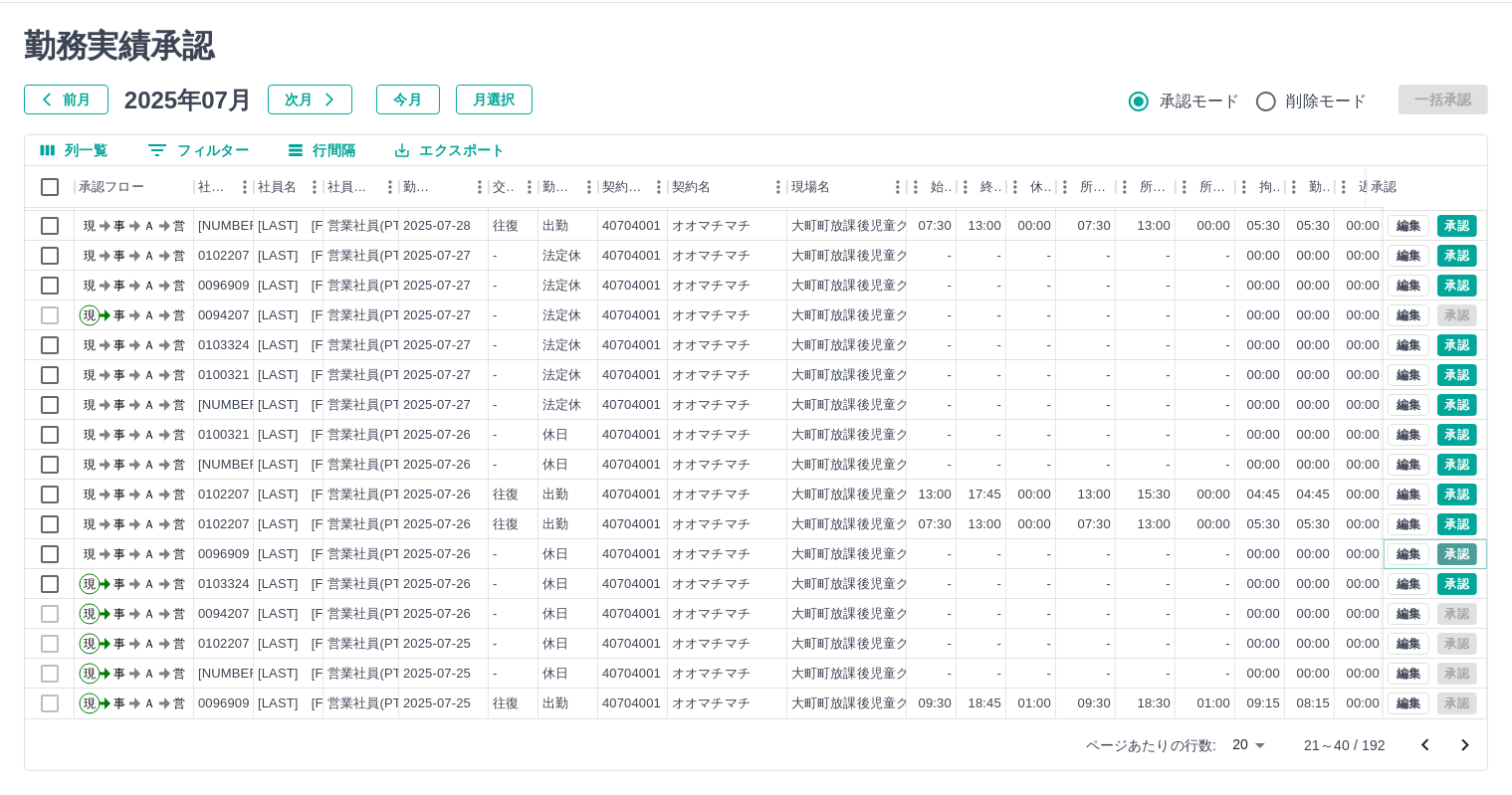 click on "承認" at bounding box center [1457, 554] 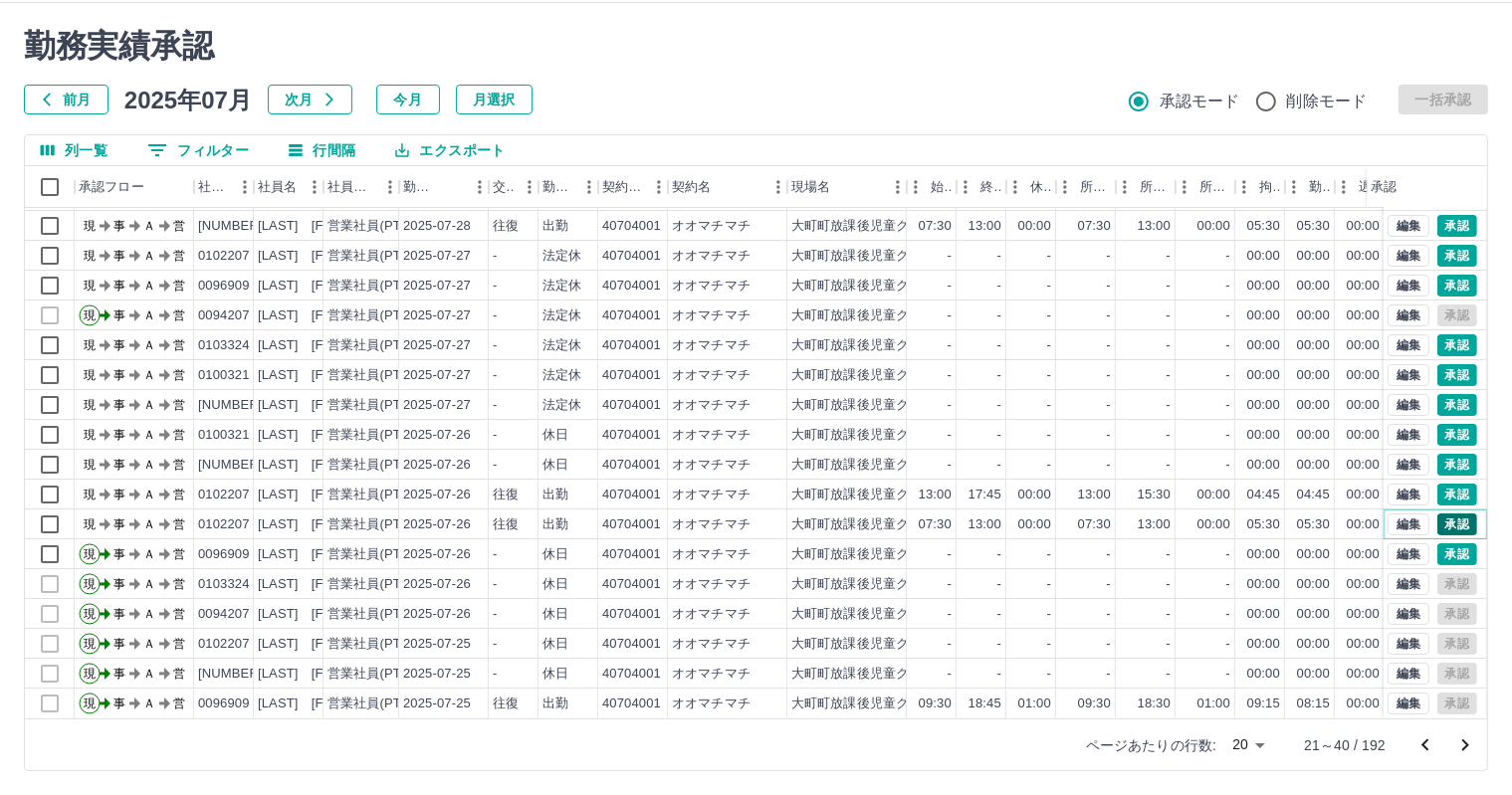click on "承認" at bounding box center (1457, 524) 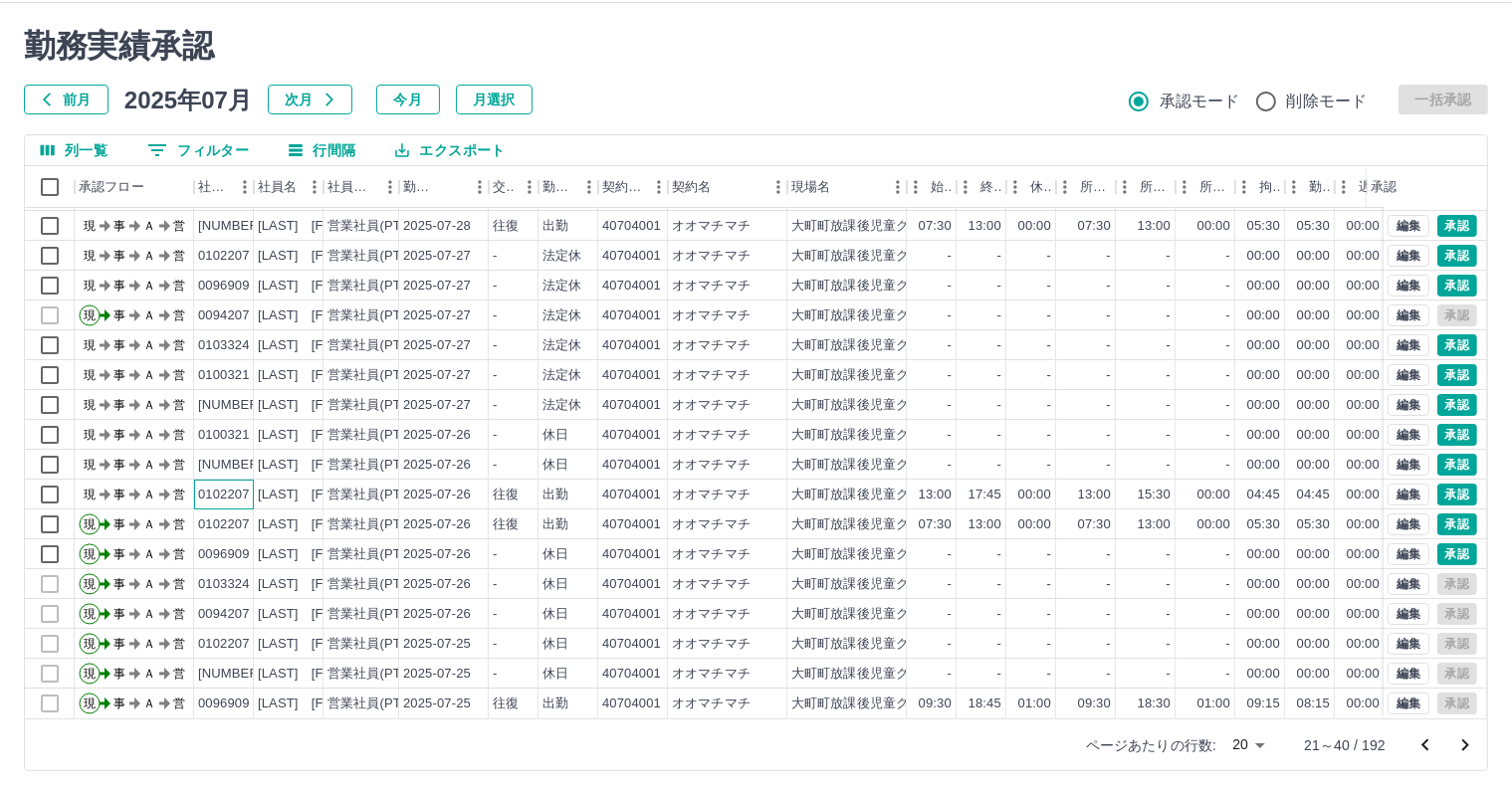 click on "0102207" at bounding box center [224, 495] 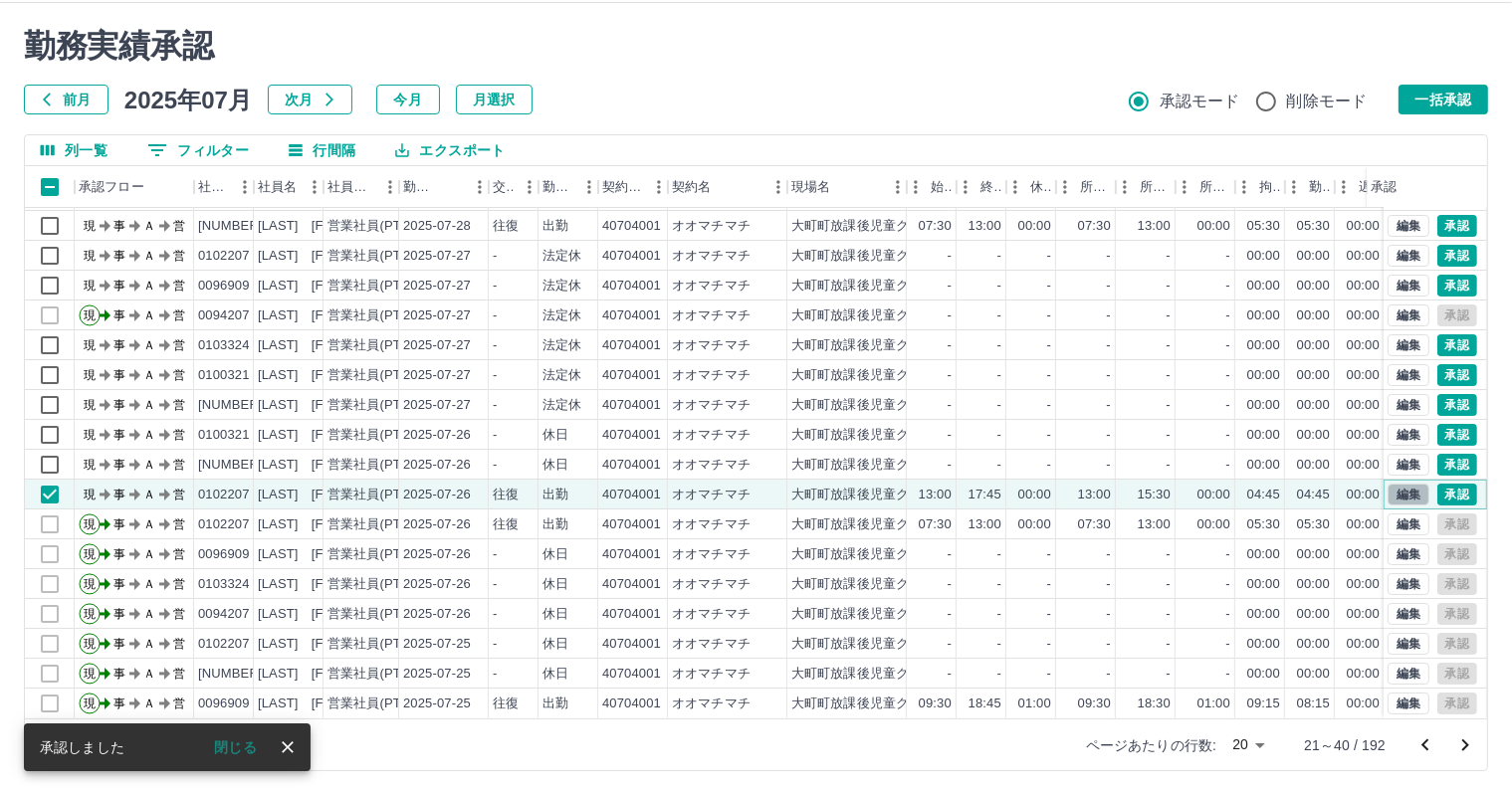 click on "編集" at bounding box center [1408, 495] 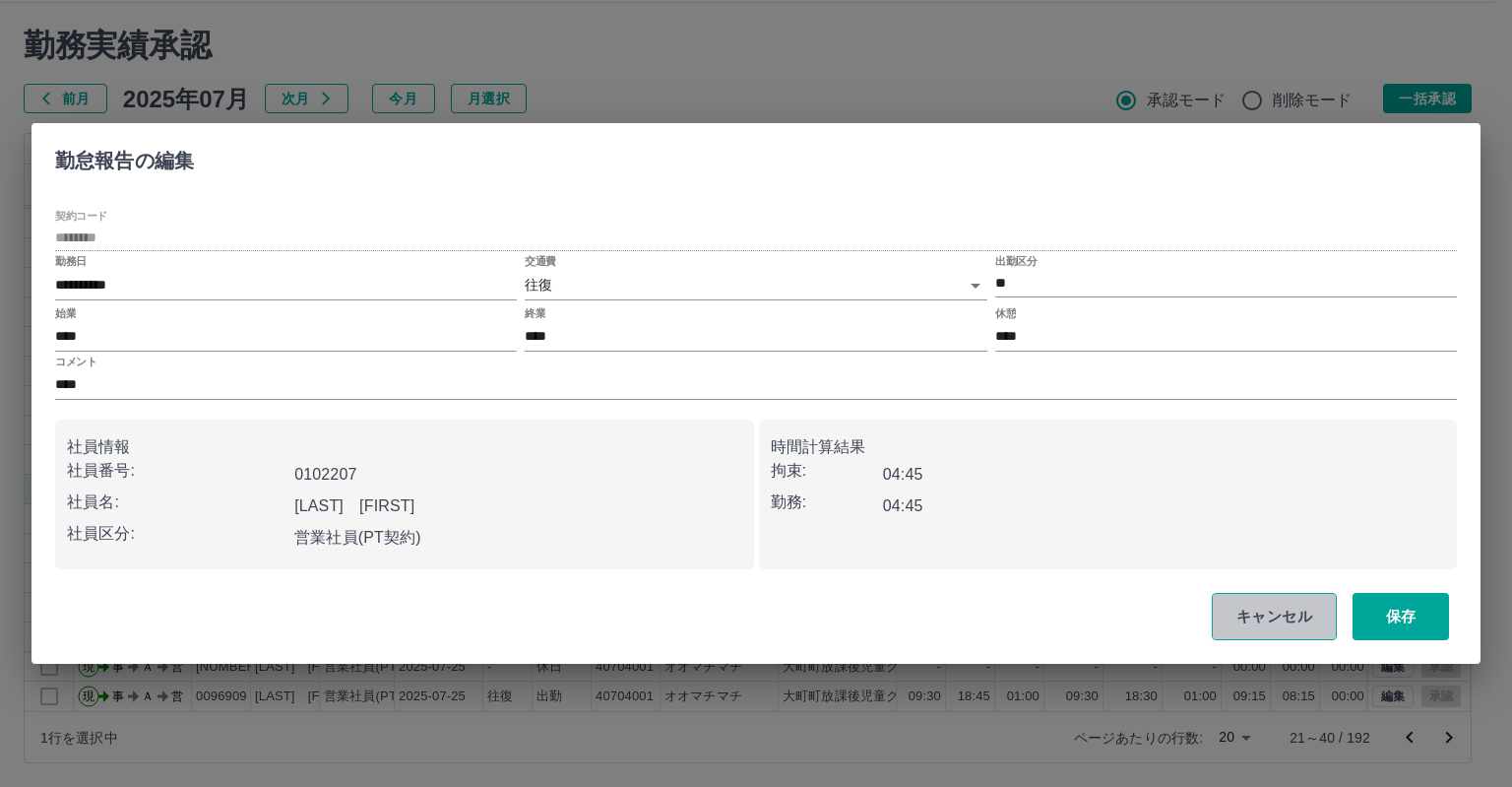 click on "キャンセル" at bounding box center (1274, 617) 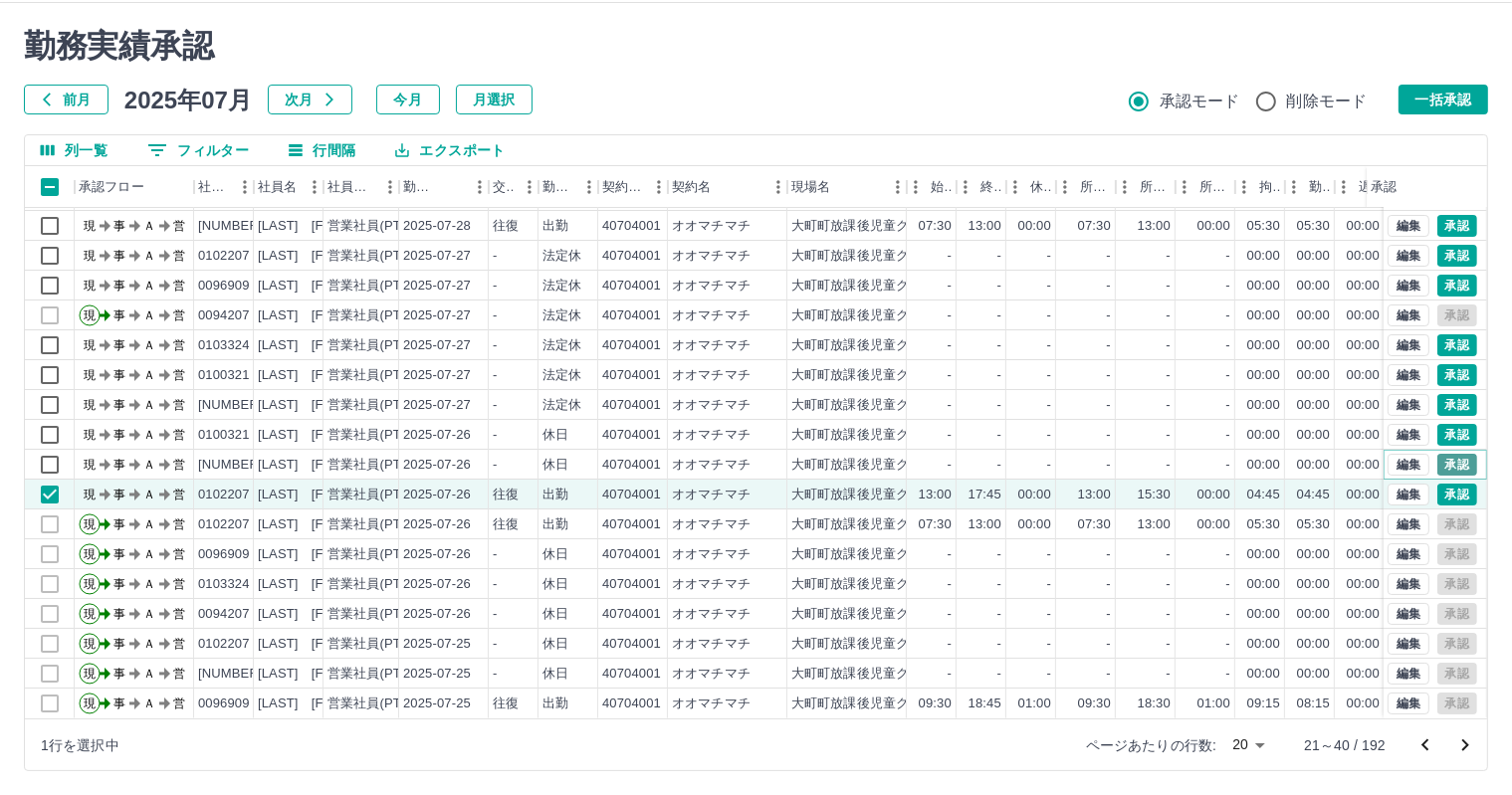 click on "承認" at bounding box center [1457, 465] 